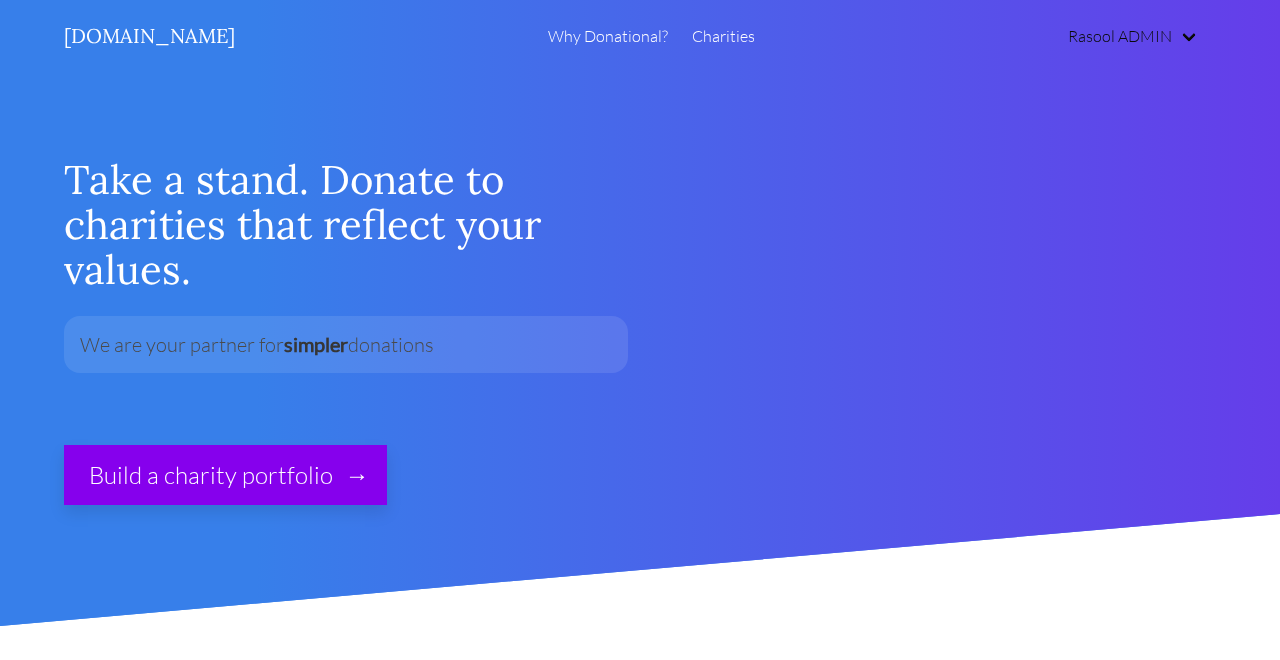 scroll, scrollTop: 0, scrollLeft: 0, axis: both 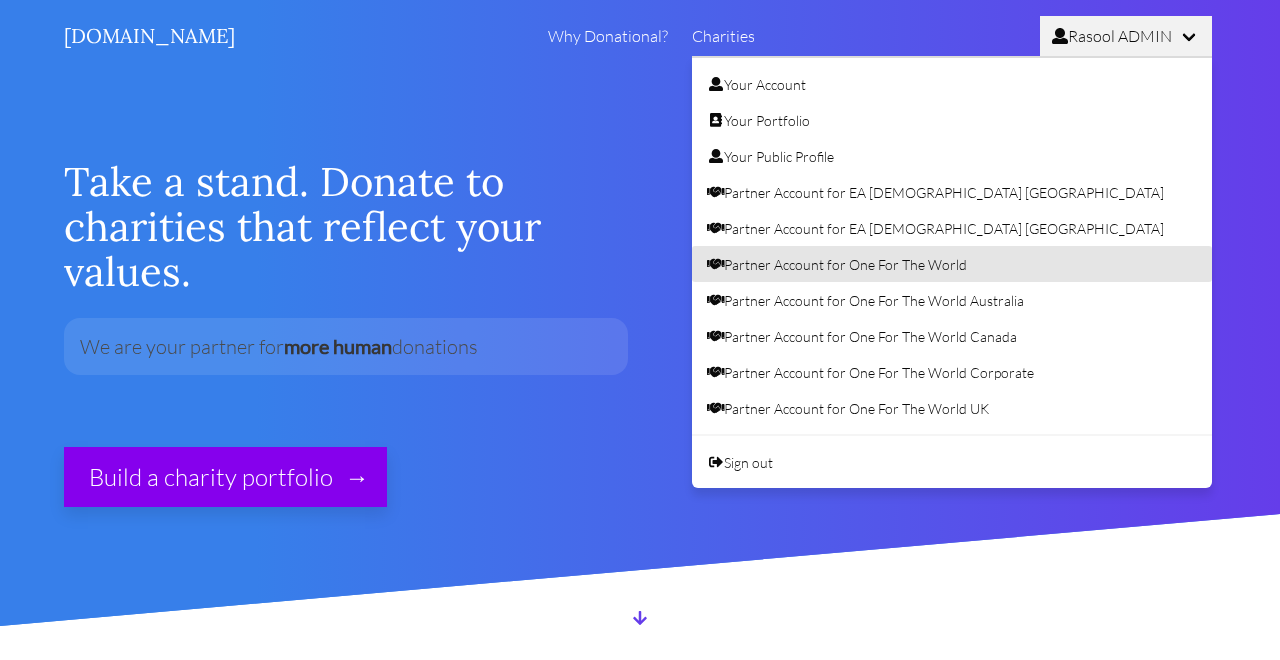 click on "Partner Account for One For The World" at bounding box center (952, 264) 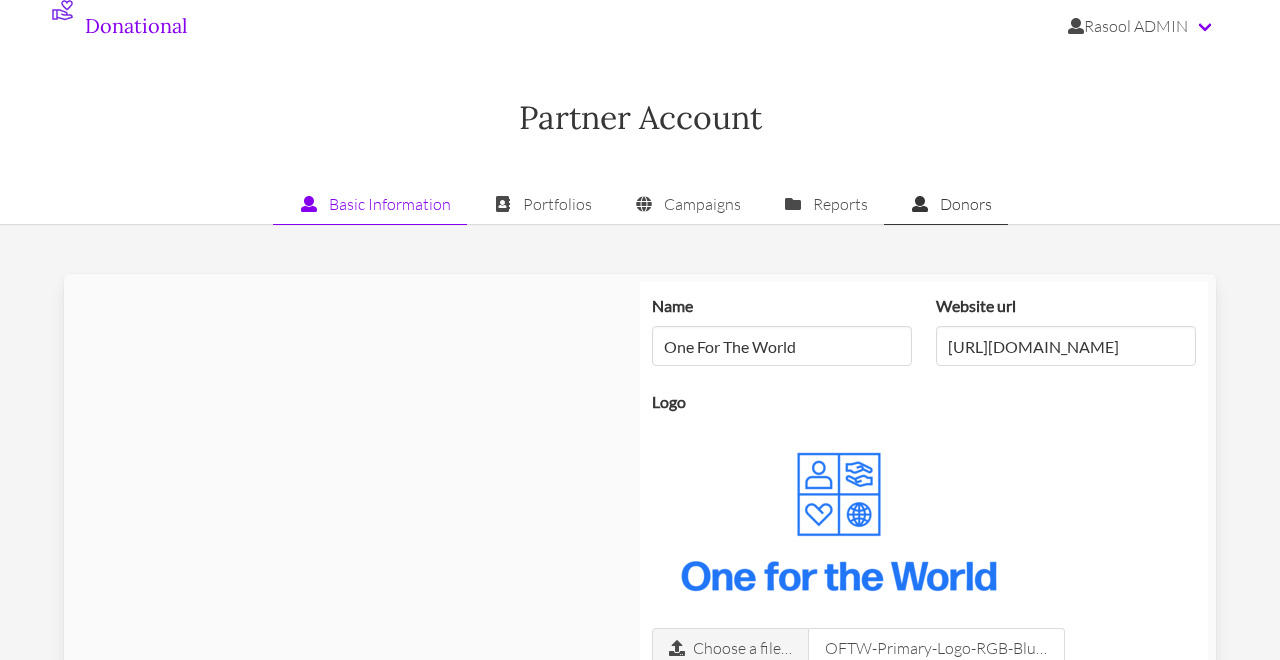 click on "Donors" at bounding box center (946, 204) 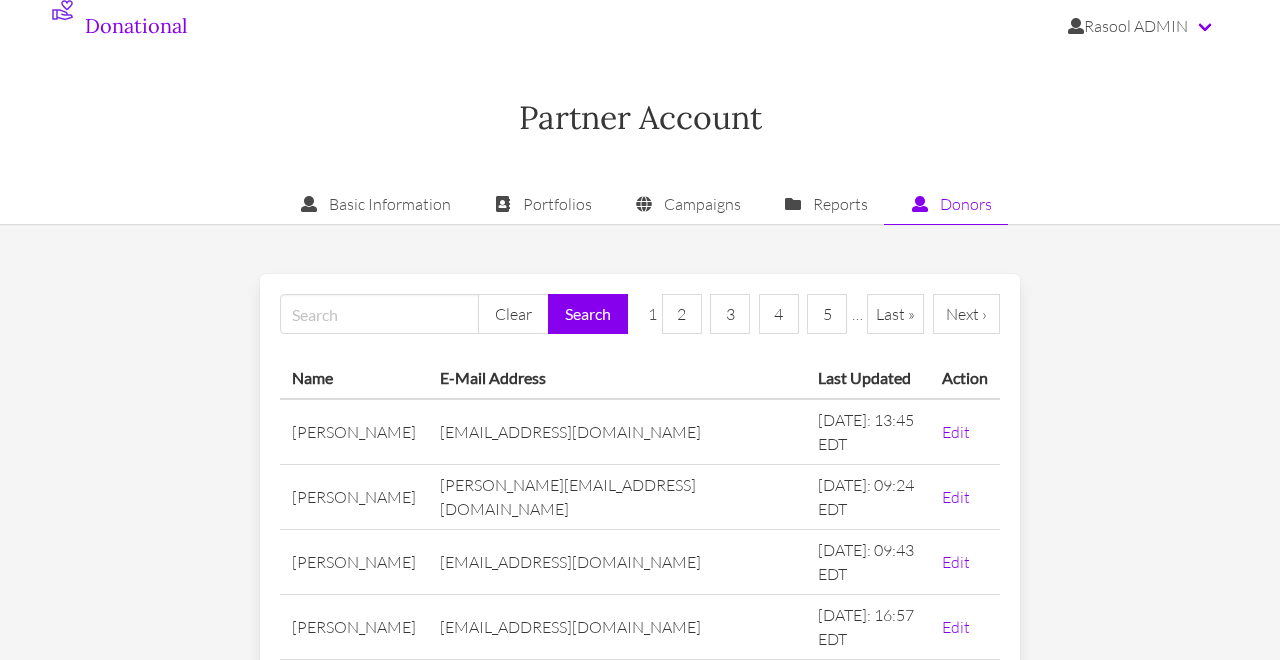 scroll, scrollTop: 281, scrollLeft: 0, axis: vertical 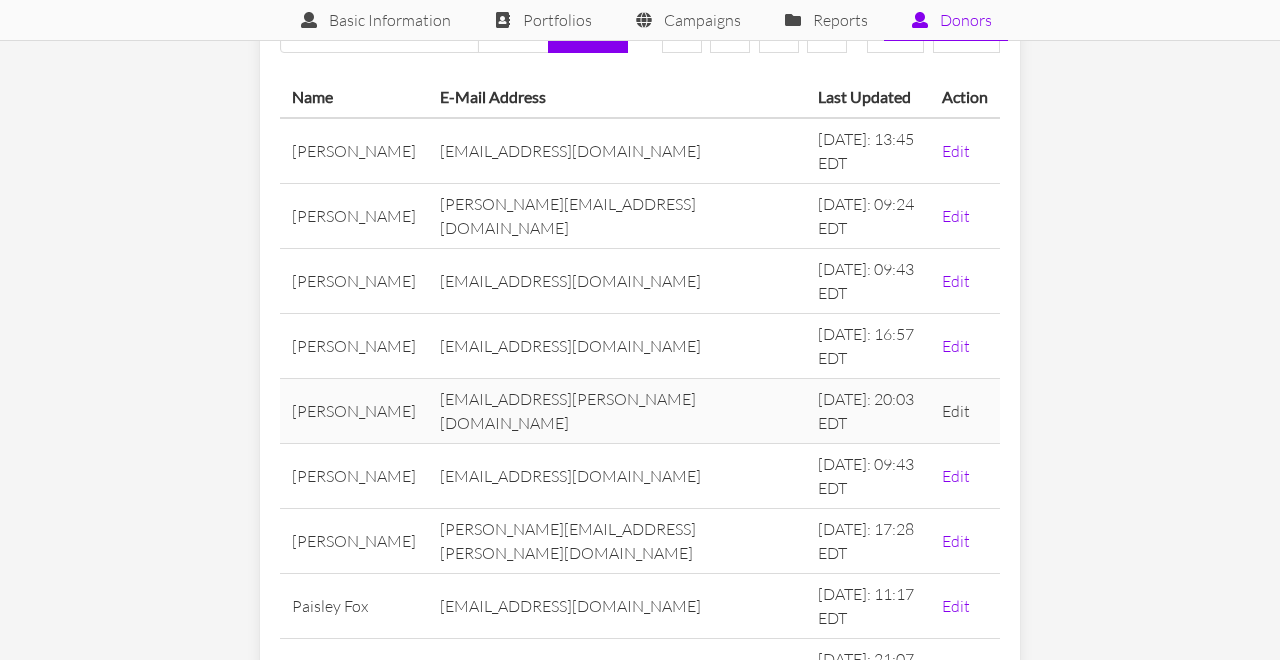 click on "Edit" at bounding box center (956, 411) 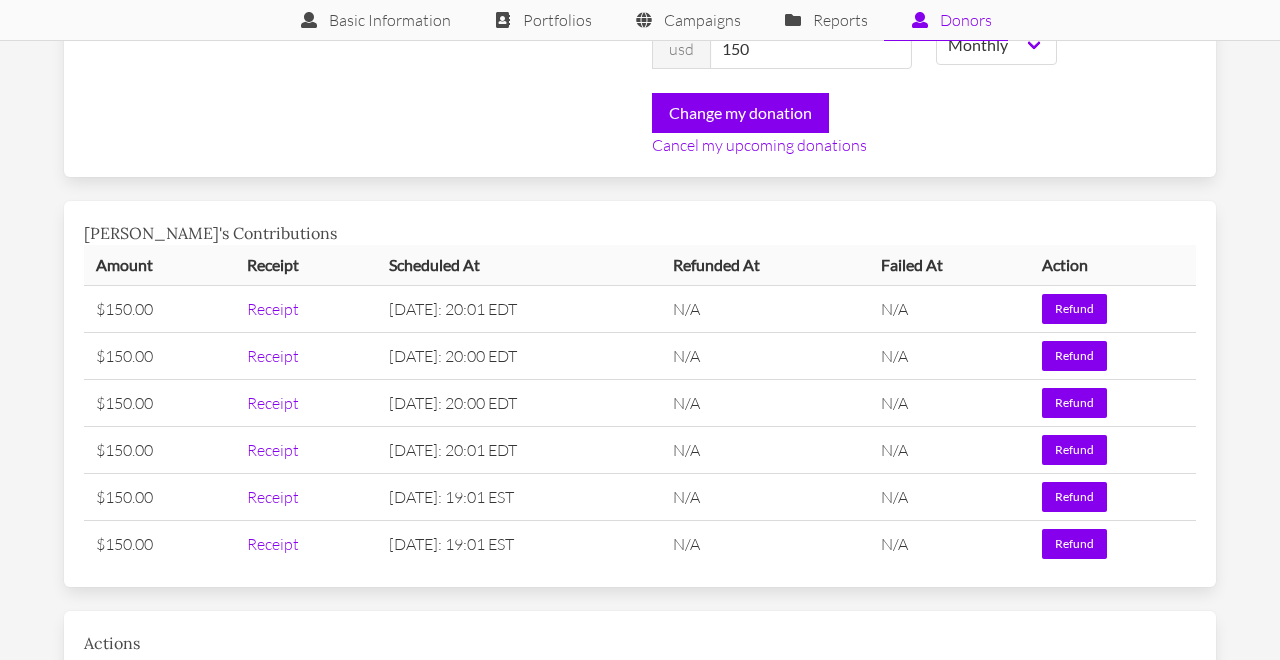 scroll, scrollTop: 1600, scrollLeft: 0, axis: vertical 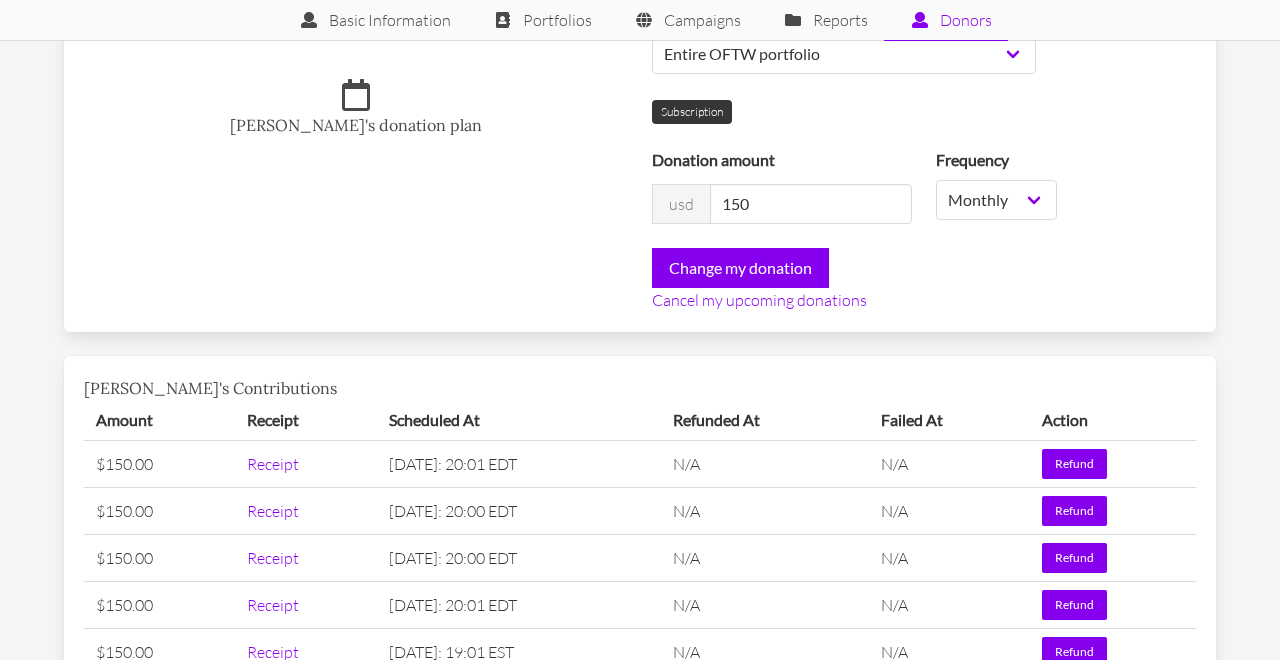 click on "First Name * Piotr Last Name * Dziadosz Email * pi.dziadosz@gmail.com Mobile phone * 4452260550 Yes, sign me up for email updates Yes, sign me up for SMS updates When is your birthday? Enter your chapter name * Accenture
Australian National University
Bain
Bridgewater
Boston Consulting Group
Brock University
BU Questrom School of Business
Chicago Booth School of Business
Cardozo Law School
Columbia University
Durham University
George Washington University
Google
Kansas University Medical Center
London School of Economics
McGill University
McKinsey
Meta
Microsoft
Middlebury College
Northeastern University
NYU Stern
Ohio State University
Princeton University
Queens University
Syracuse University
Tuck School of Business at Darthmouth
UNC Kenan-Flagler
University Canada West
University of Calgary
University of Cambridge
University of Cinncinati
University of Illinois Urbana Champaign MPH University of Maryland
University of Miami" at bounding box center [640, -84] 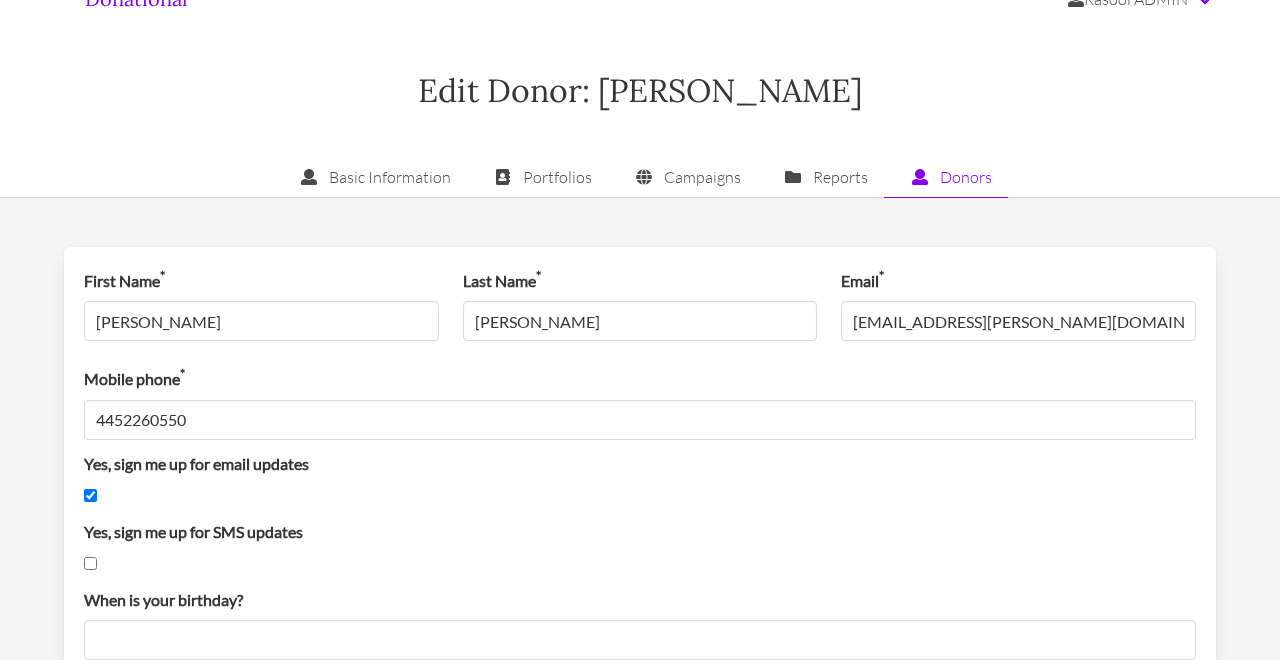 scroll, scrollTop: 0, scrollLeft: 0, axis: both 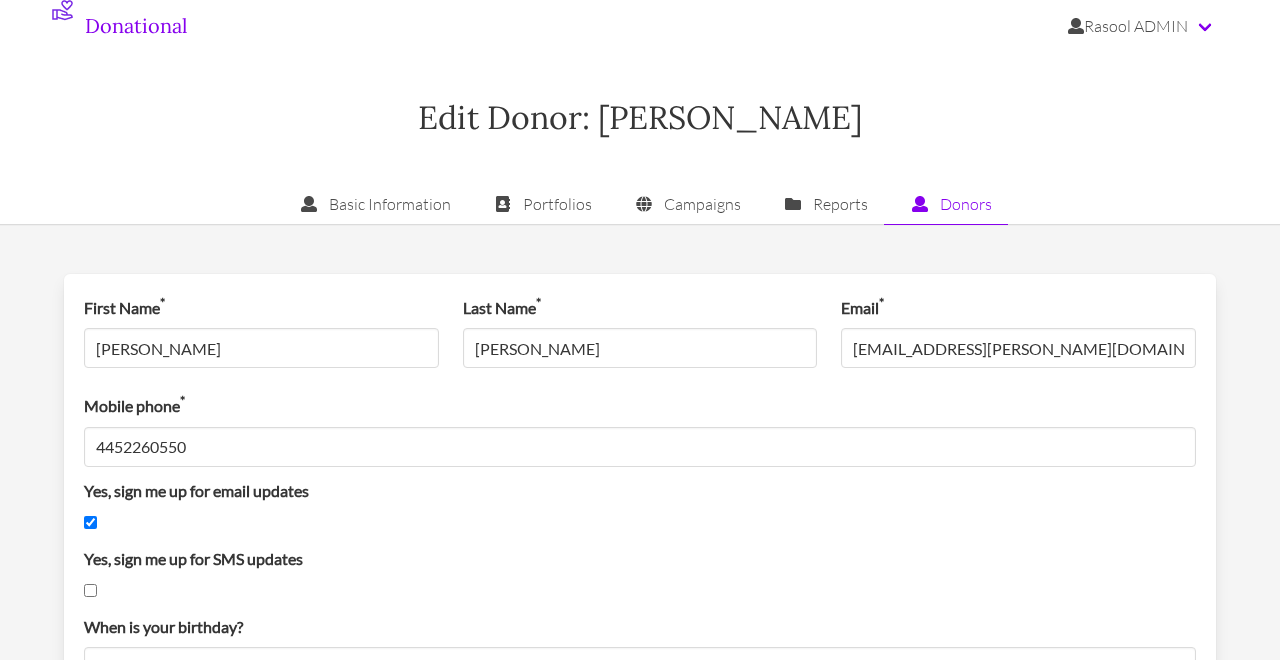 click on "Edit Donor: [PERSON_NAME]" at bounding box center (640, 118) 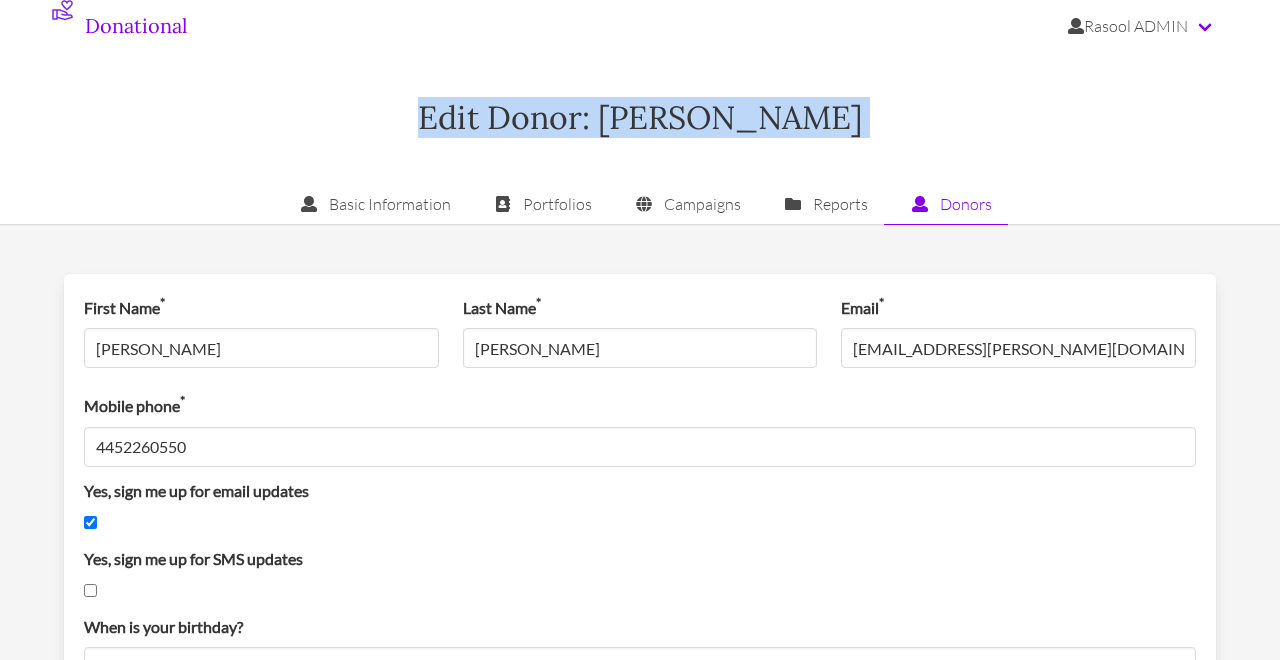click on "Edit Donor: [PERSON_NAME]" at bounding box center [640, 118] 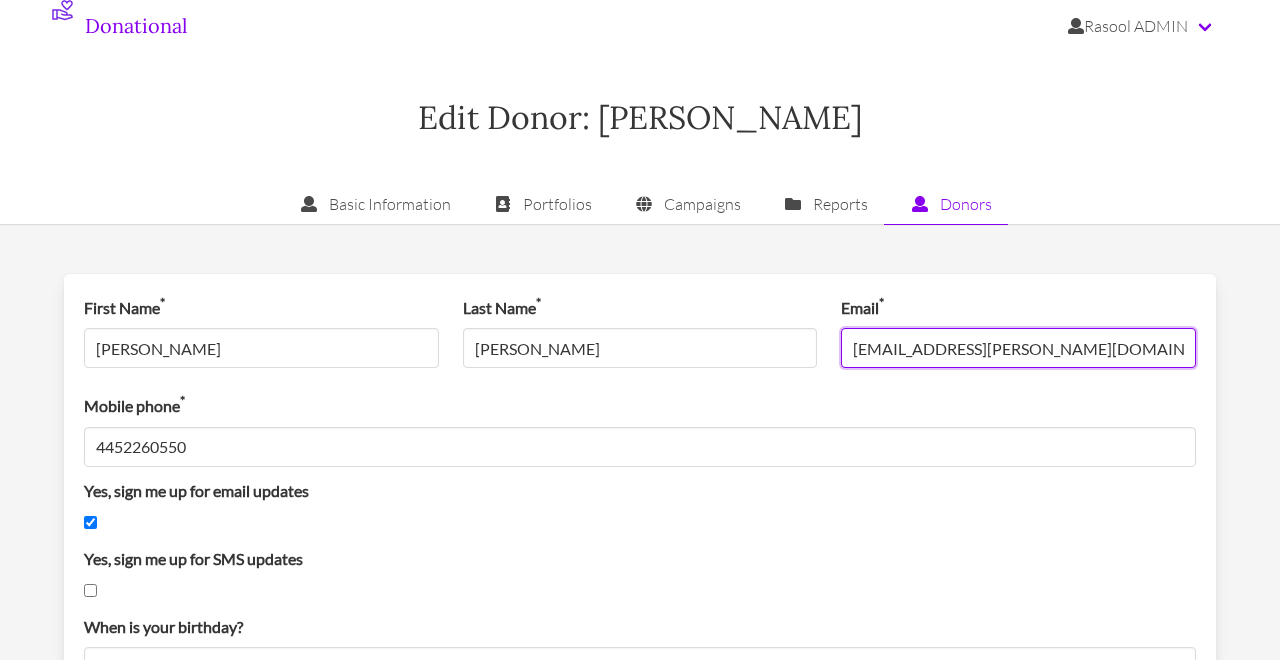 click on "[EMAIL_ADDRESS][PERSON_NAME][DOMAIN_NAME]" at bounding box center [1018, 348] 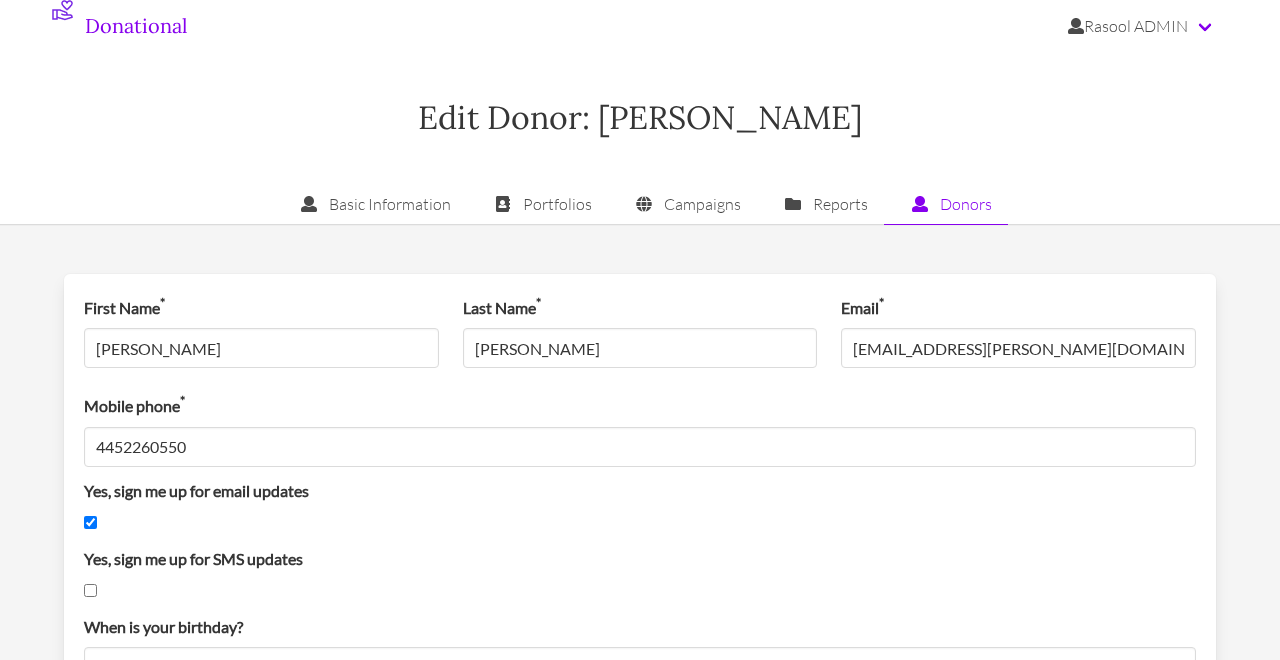 click on "First Name * Piotr Last Name * Dziadosz Email * pi.dziadosz@gmail.com Mobile phone * 4452260550 Yes, sign me up for email updates Yes, sign me up for SMS updates When is your birthday? Enter your chapter name * Accenture
Australian National University
Bain
Bridgewater
Boston Consulting Group
Brock University
BU Questrom School of Business
Chicago Booth School of Business
Cardozo Law School
Columbia University
Durham University
George Washington University
Google
Kansas University Medical Center
London School of Economics
McGill University
McKinsey
Meta
Microsoft
Middlebury College
Northeastern University
NYU Stern
Ohio State University
Princeton University
Queens University
Syracuse University
Tuck School of Business at Darthmouth
UNC Kenan-Flagler
University Canada West
University of Calgary
University of Cambridge
University of Cinncinati
University of Illinois Urbana Champaign MPH University of Maryland
University of Miami" at bounding box center (640, 735) 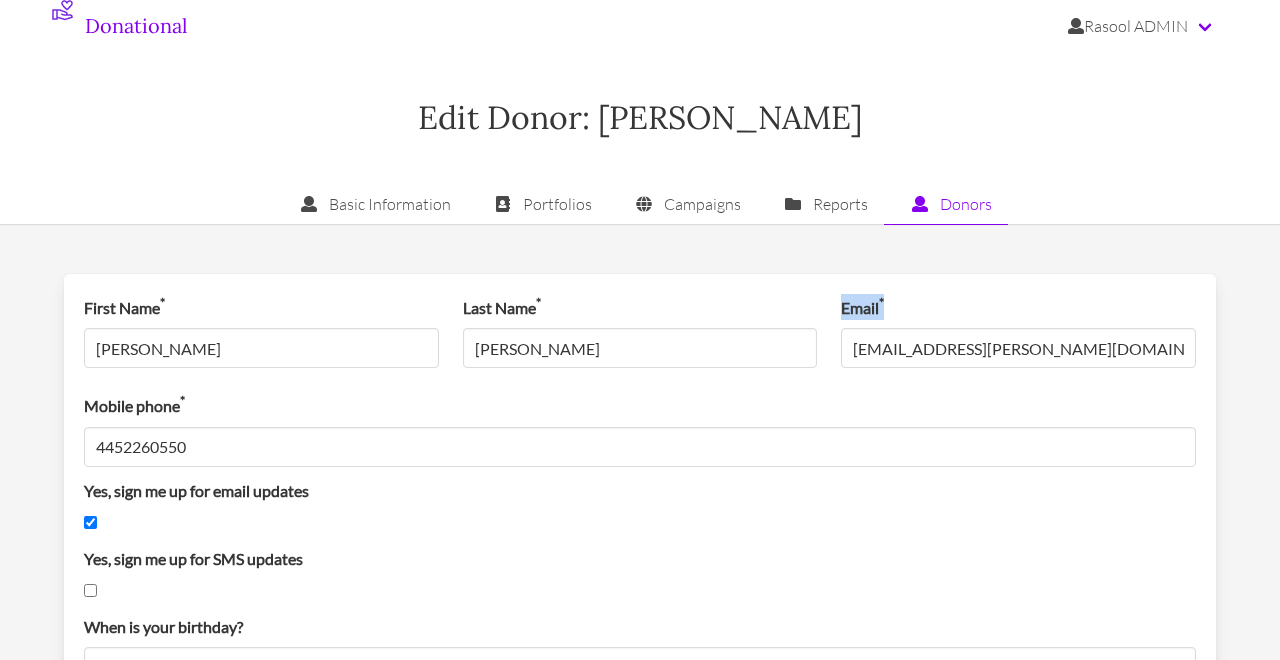 click on "Email * pi.dziadosz@gmail.com" at bounding box center (1018, 331) 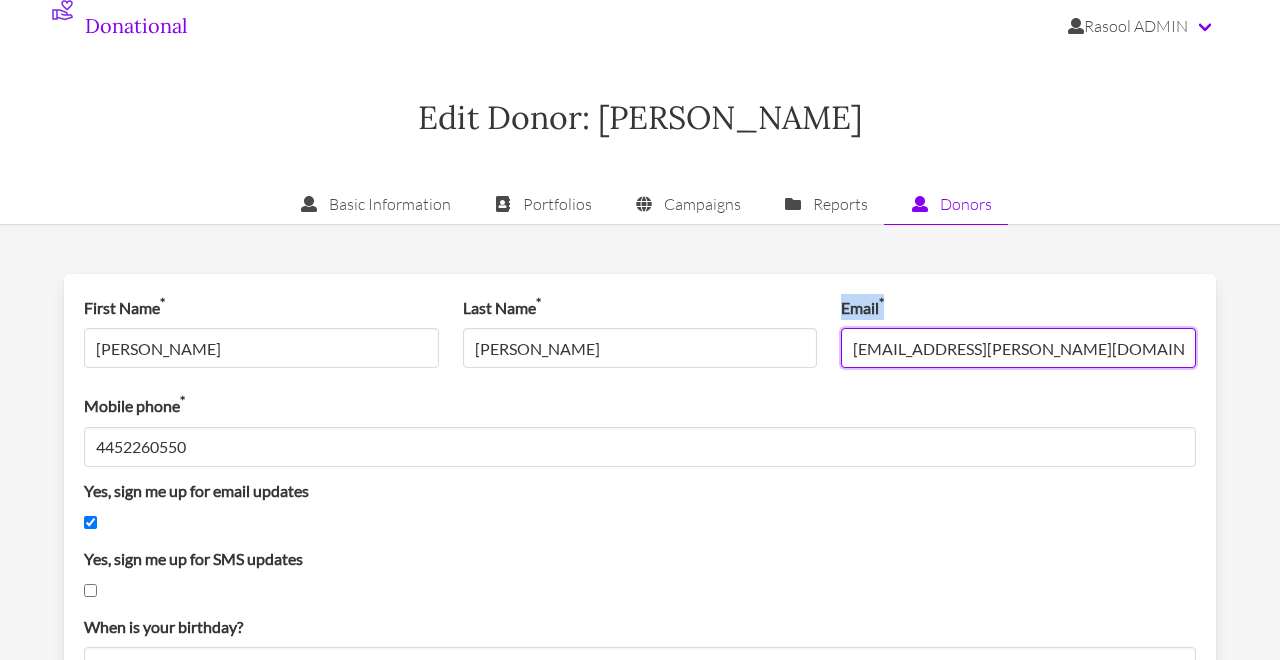 click on "[EMAIL_ADDRESS][PERSON_NAME][DOMAIN_NAME]" at bounding box center [1018, 348] 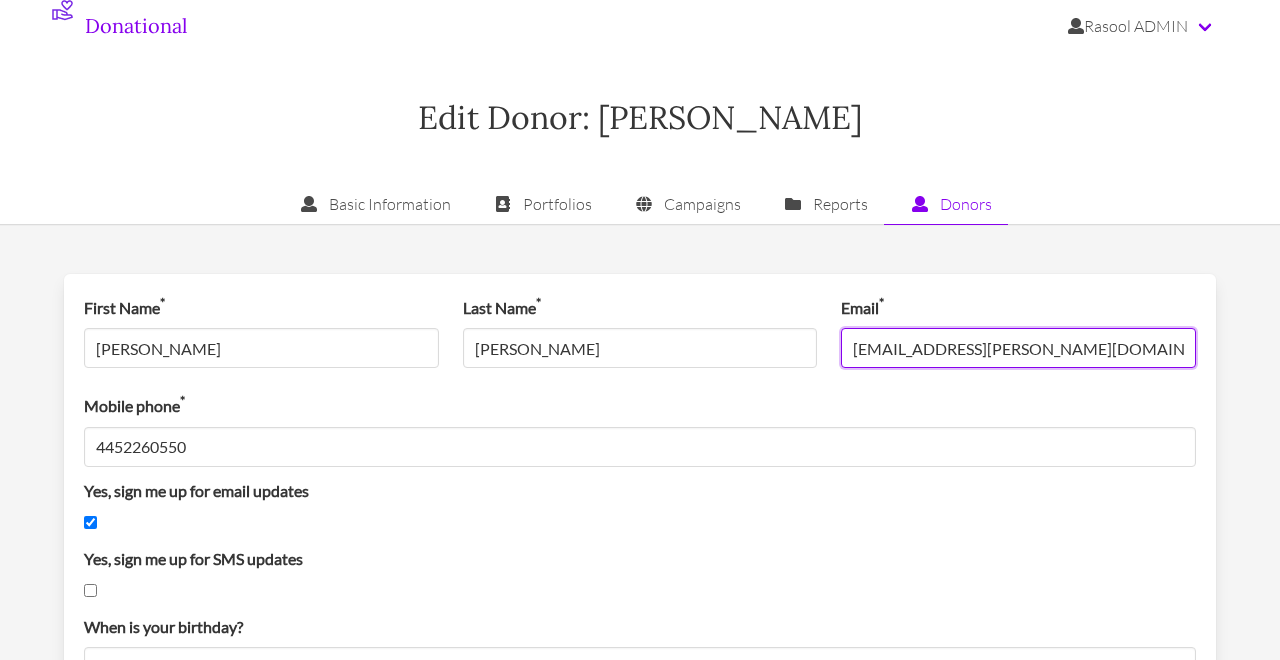 click on "[EMAIL_ADDRESS][PERSON_NAME][DOMAIN_NAME]" at bounding box center (1018, 348) 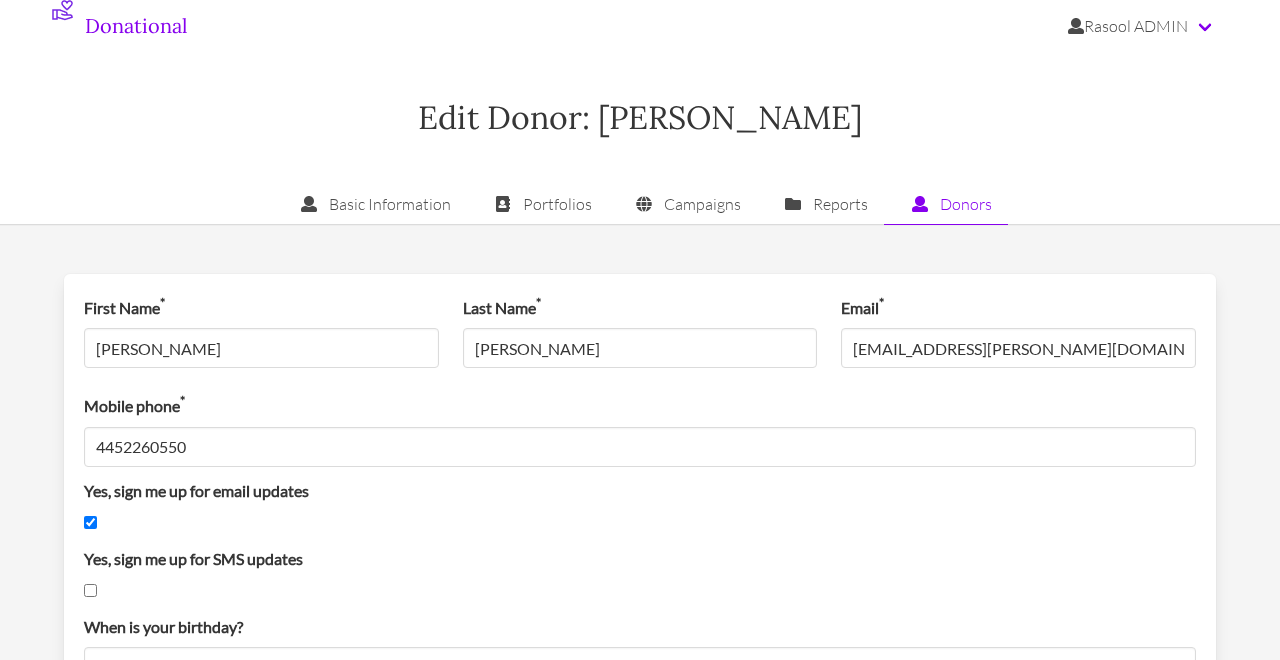 click on "First Name * Piotr Last Name * Dziadosz Email * pi.dziadosz@gmail.com Mobile phone * 4452260550 Yes, sign me up for email updates Yes, sign me up for SMS updates When is your birthday? Enter your chapter name * Accenture
Australian National University
Bain
Bridgewater
Boston Consulting Group
Brock University
BU Questrom School of Business
Chicago Booth School of Business
Cardozo Law School
Columbia University
Durham University
George Washington University
Google
Kansas University Medical Center
London School of Economics
McGill University
McKinsey
Meta
Microsoft
Middlebury College
Northeastern University
NYU Stern
Ohio State University
Princeton University
Queens University
Syracuse University
Tuck School of Business at Darthmouth
UNC Kenan-Flagler
University Canada West
University of Calgary
University of Cambridge
University of Cinncinati
University of Illinois Urbana Champaign MPH University of Maryland
University of Miami" at bounding box center [640, 735] 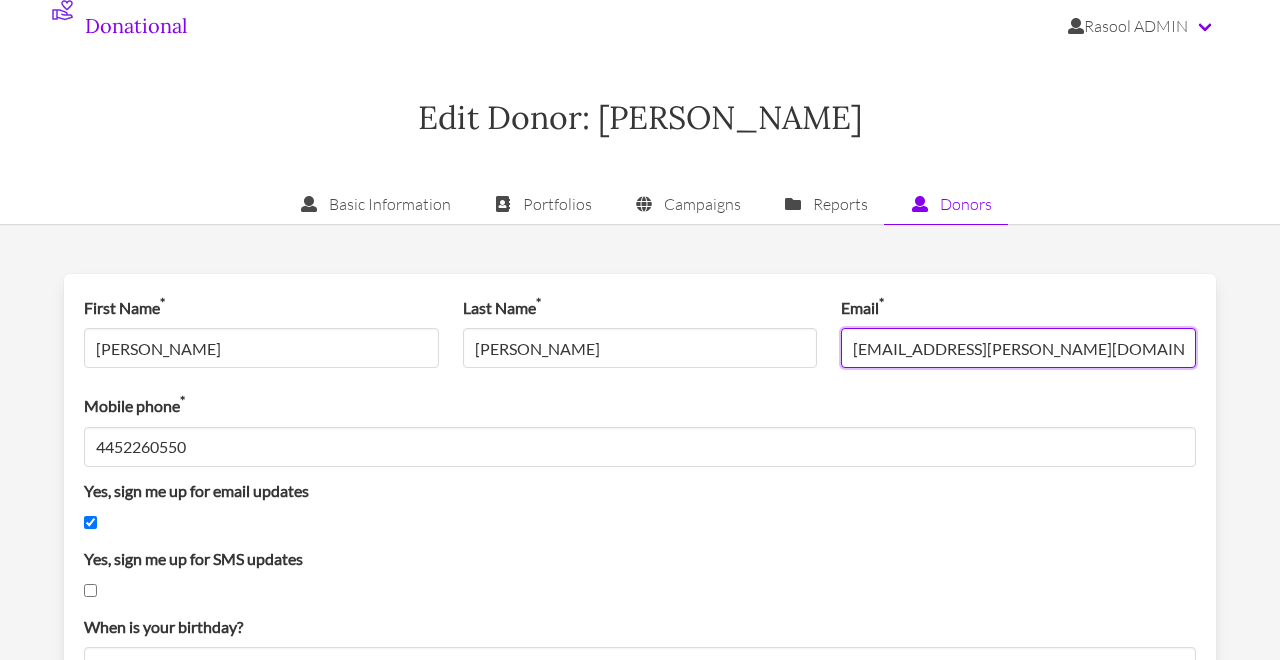 click on "[EMAIL_ADDRESS][PERSON_NAME][DOMAIN_NAME]" at bounding box center [1018, 348] 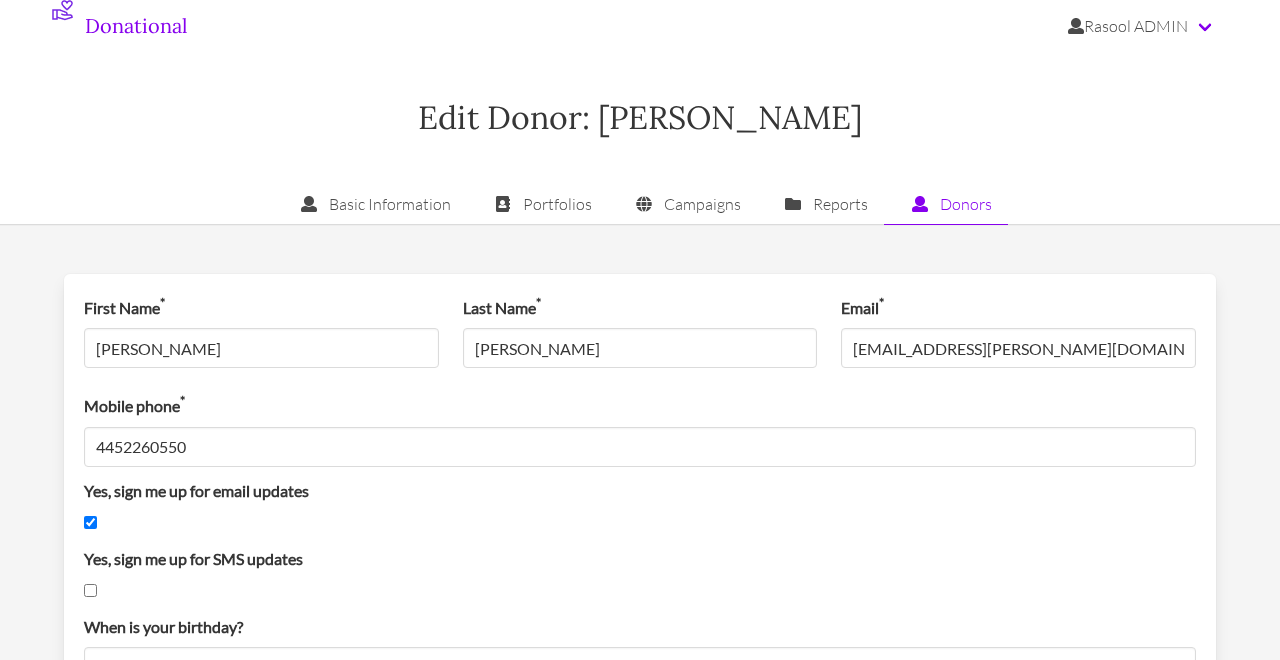 click on "Last Name * Dziadosz" at bounding box center (640, 331) 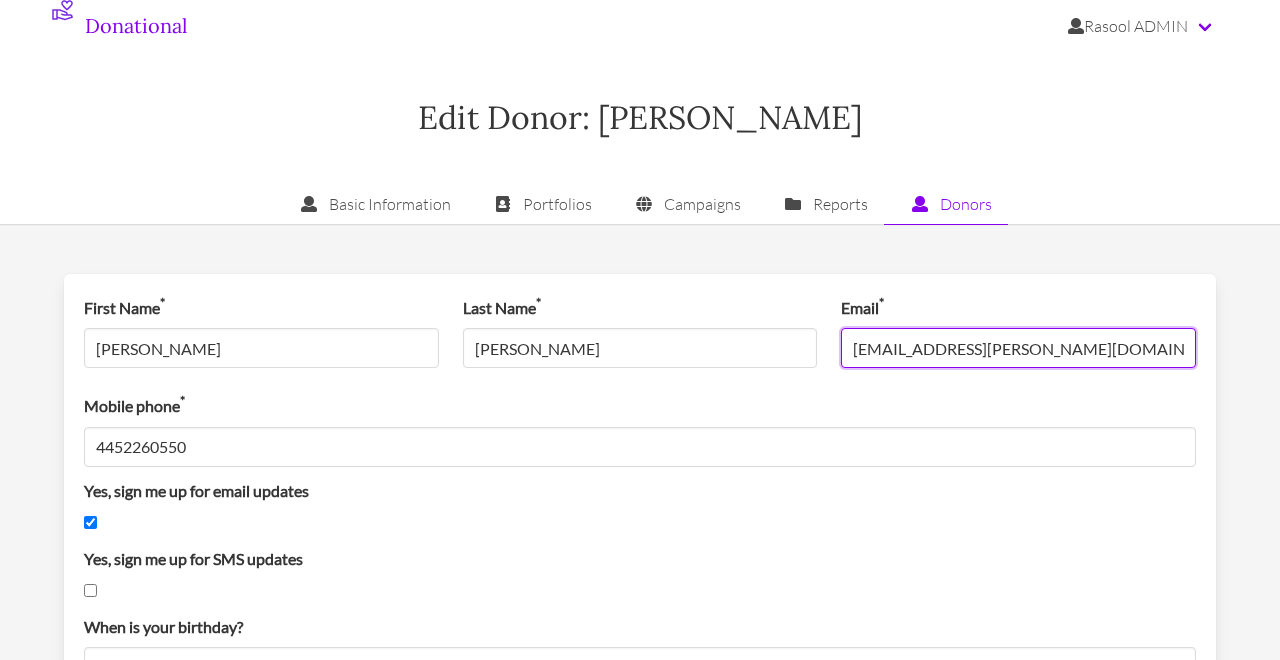click on "[EMAIL_ADDRESS][PERSON_NAME][DOMAIN_NAME]" at bounding box center (1018, 348) 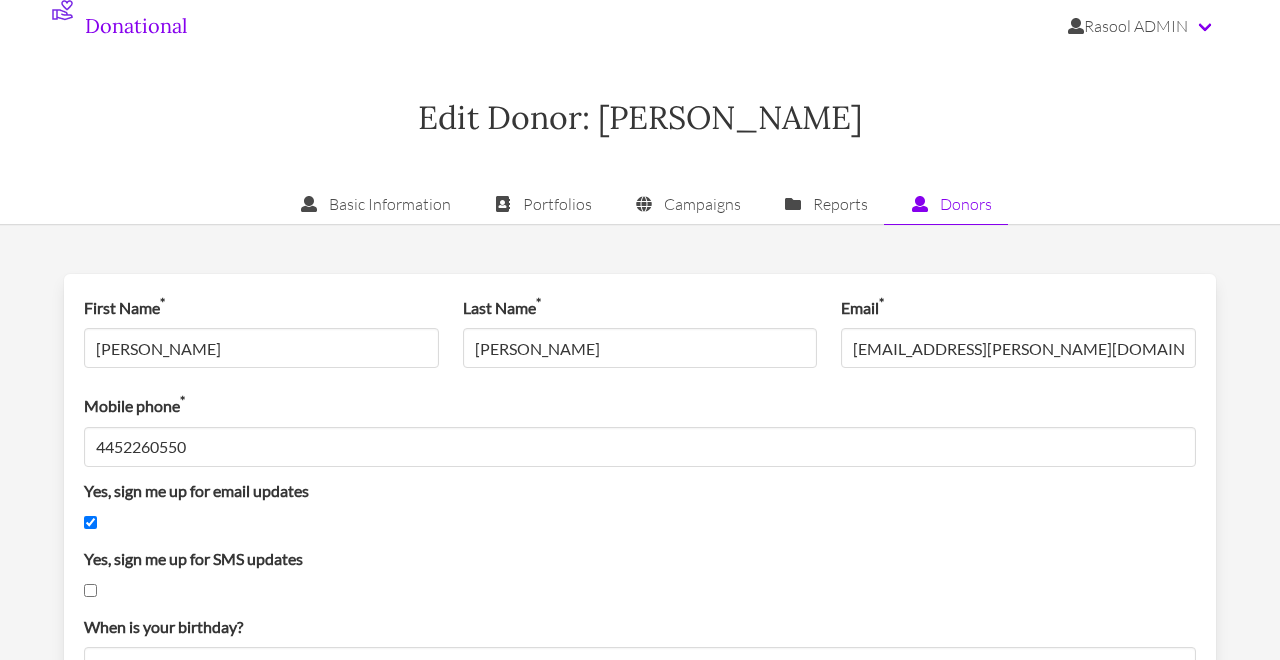 click on "Edit Donor: [PERSON_NAME]" at bounding box center (640, 118) 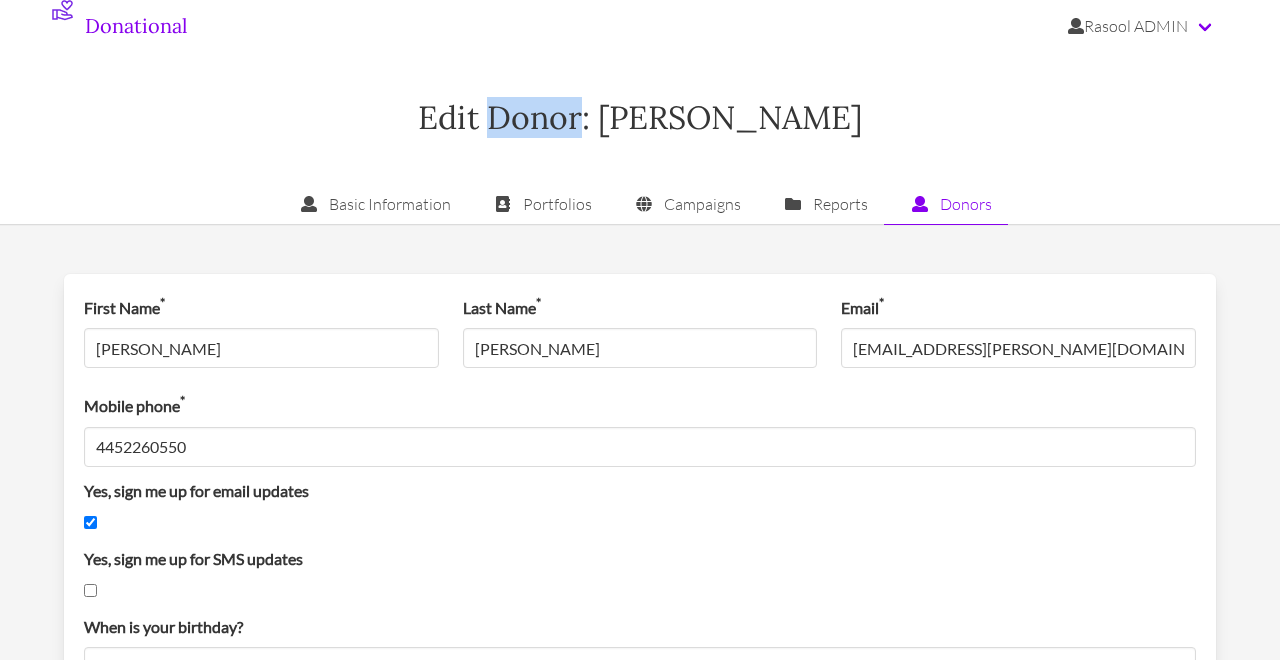 click on "Edit Donor: [PERSON_NAME]" at bounding box center [640, 118] 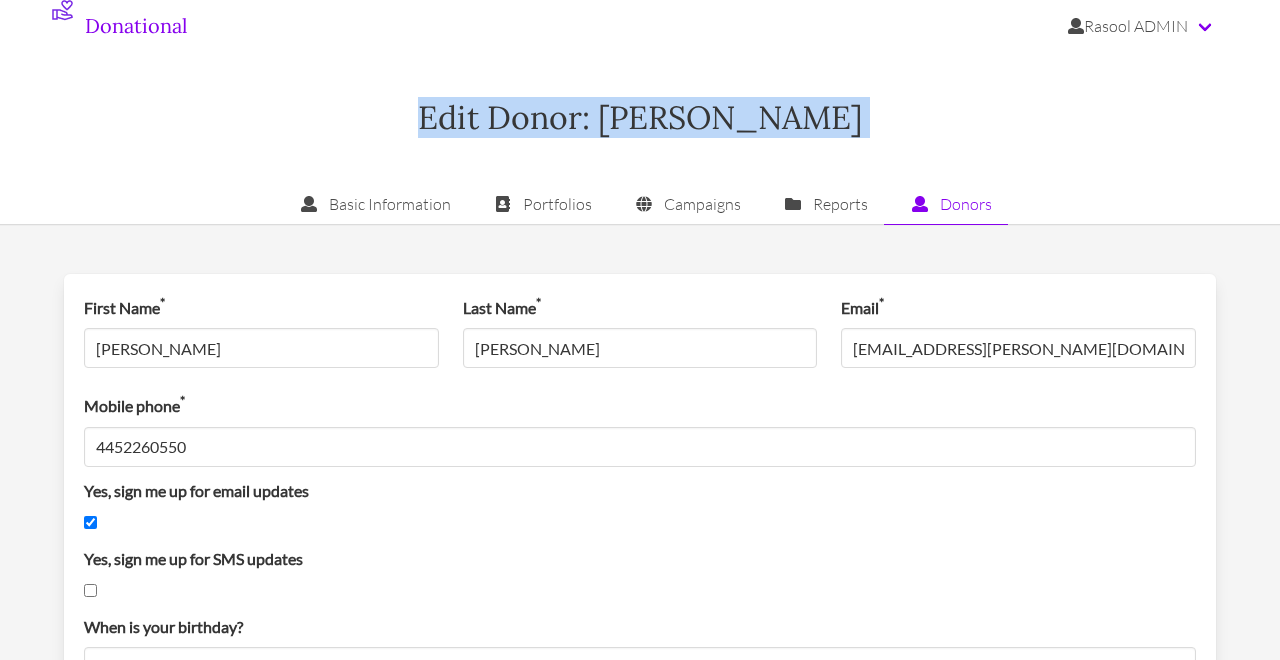 click on "Edit Donor: [PERSON_NAME]" at bounding box center (640, 118) 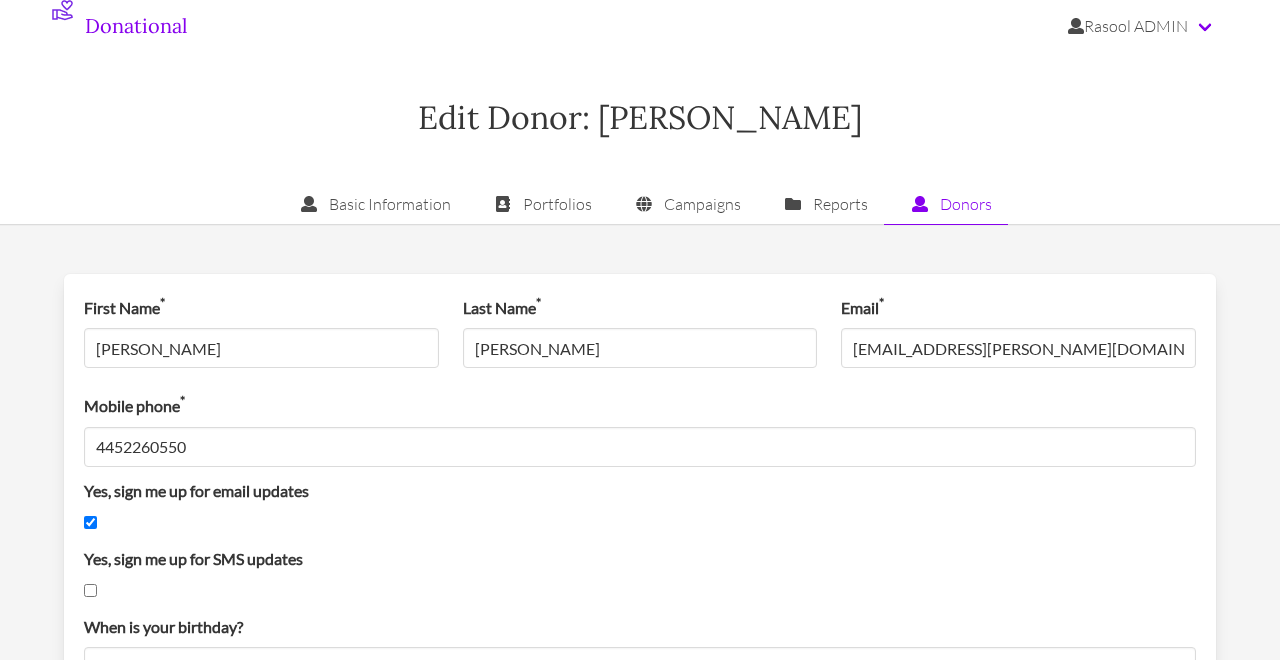 click on "Edit Donor: [PERSON_NAME]" at bounding box center (640, 118) 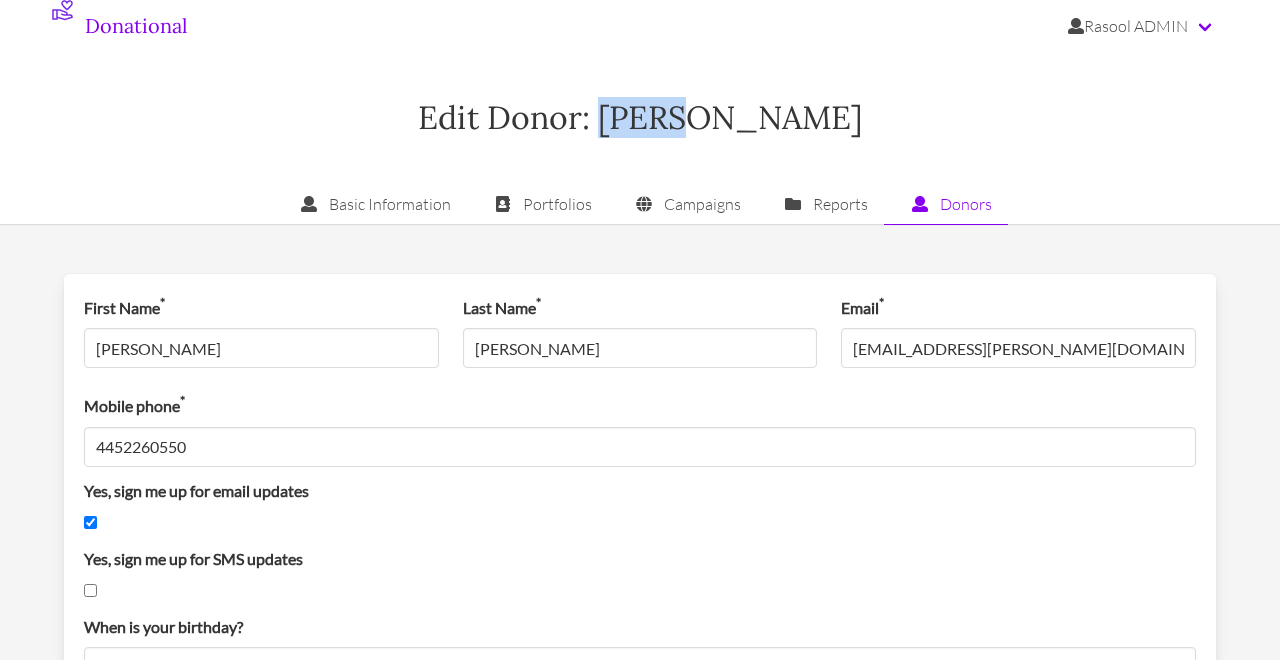 click on "Edit Donor: [PERSON_NAME]" at bounding box center [640, 118] 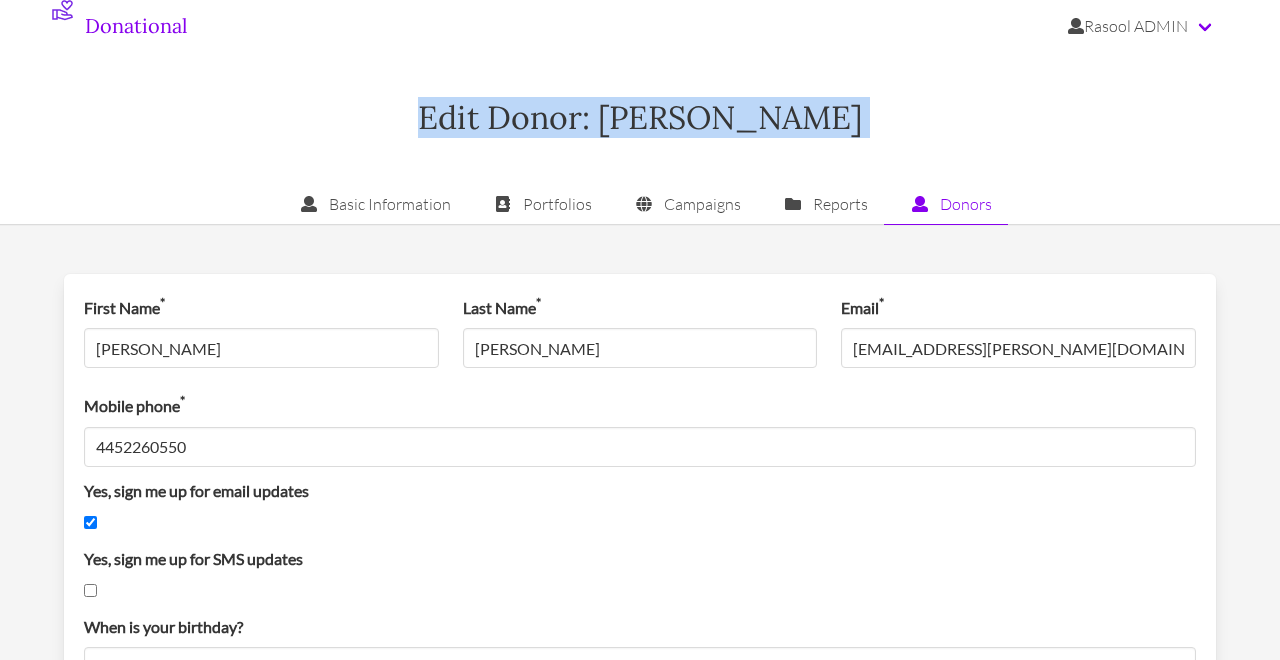 click on "Edit Donor: [PERSON_NAME]" at bounding box center [640, 118] 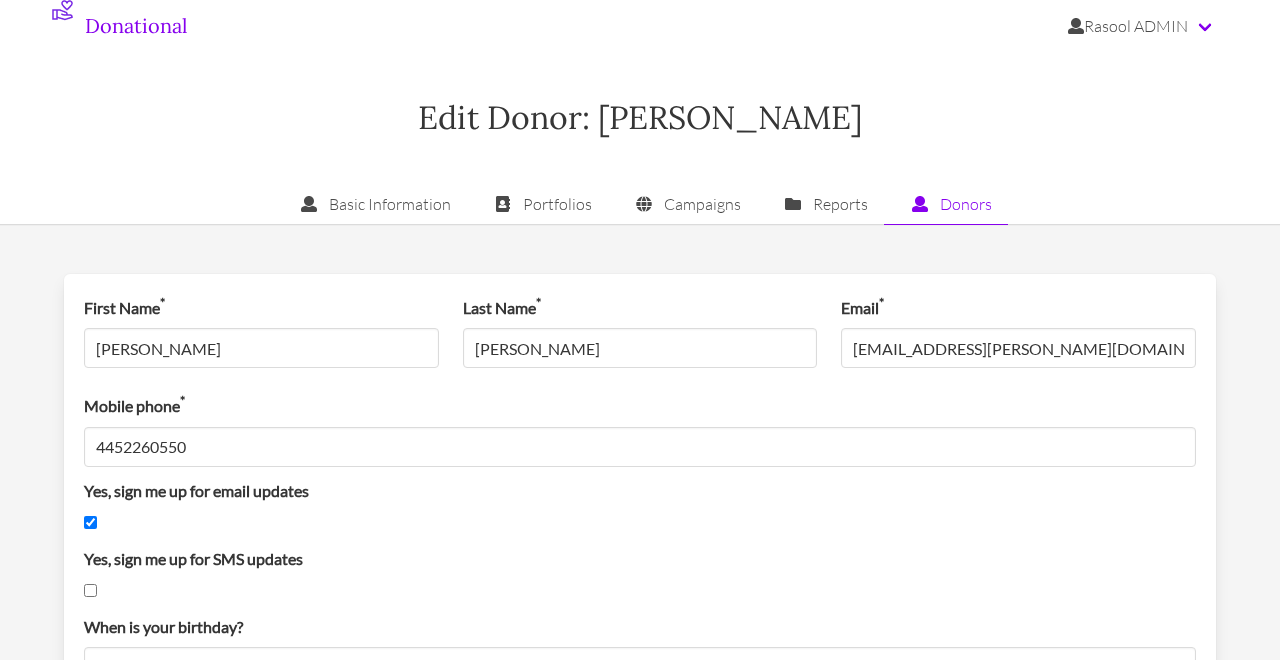 click on "Edit Donor: [PERSON_NAME]" at bounding box center (640, 118) 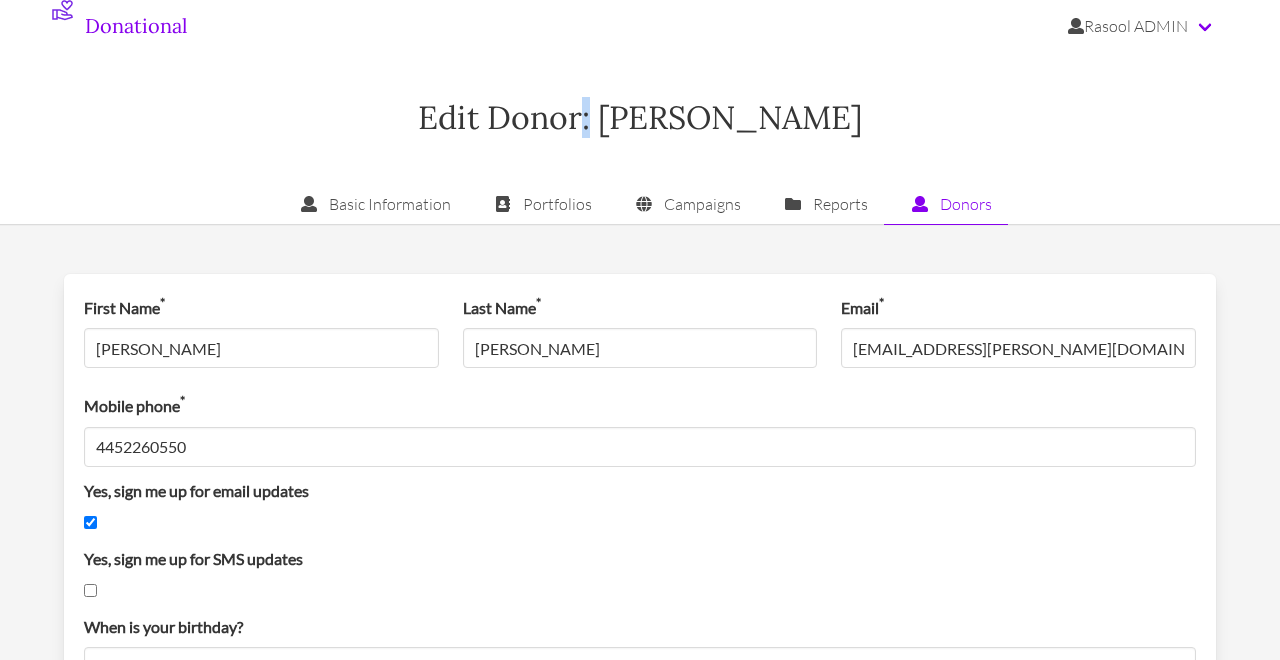 click on "Edit Donor: [PERSON_NAME]" at bounding box center (640, 118) 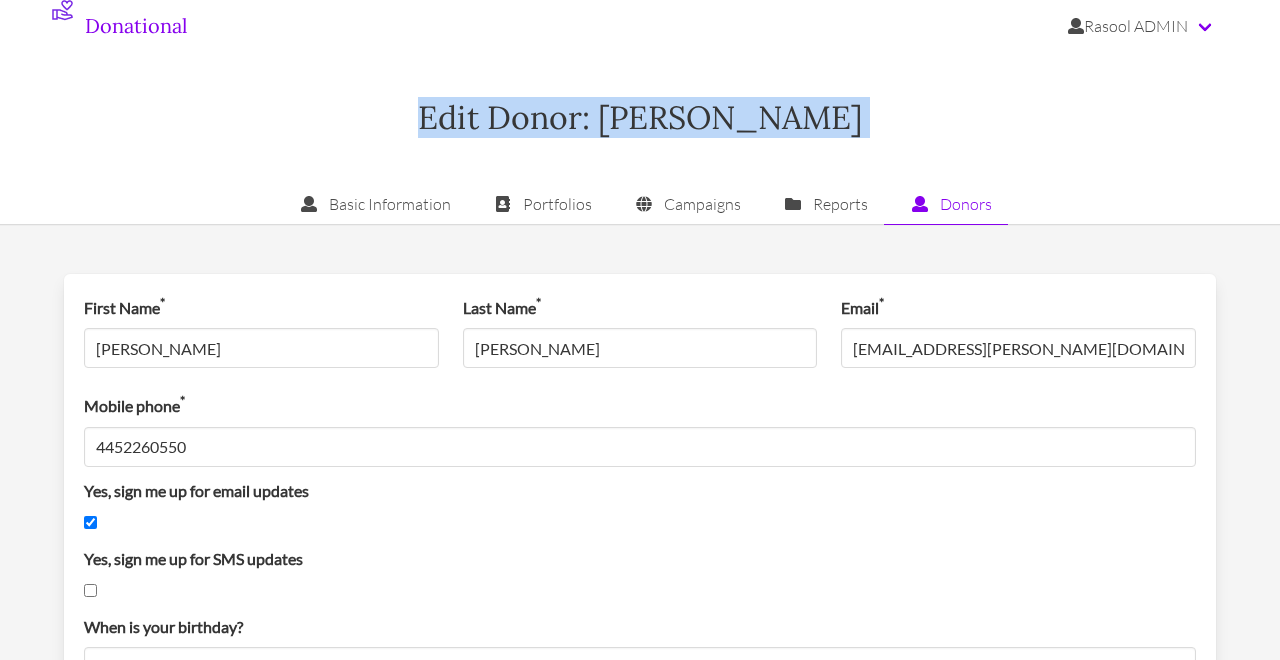 click on "Edit Donor: [PERSON_NAME]" at bounding box center (640, 118) 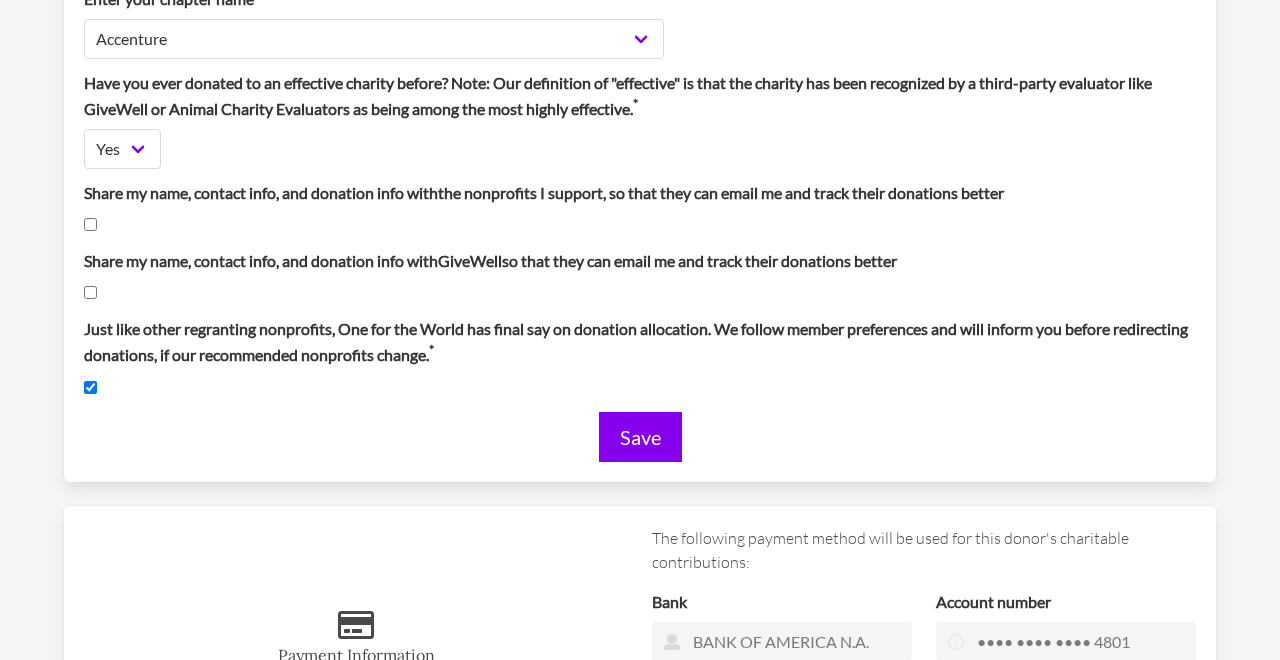 scroll, scrollTop: 0, scrollLeft: 0, axis: both 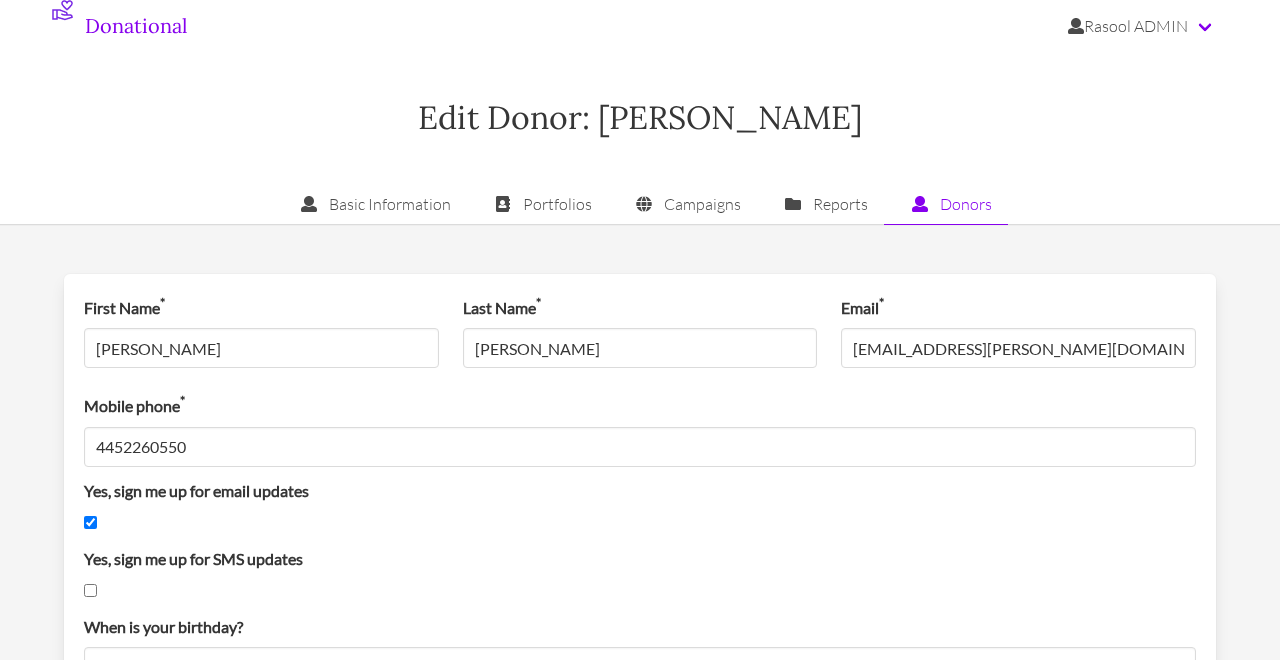click on "Edit Donor: [PERSON_NAME]" at bounding box center [640, 118] 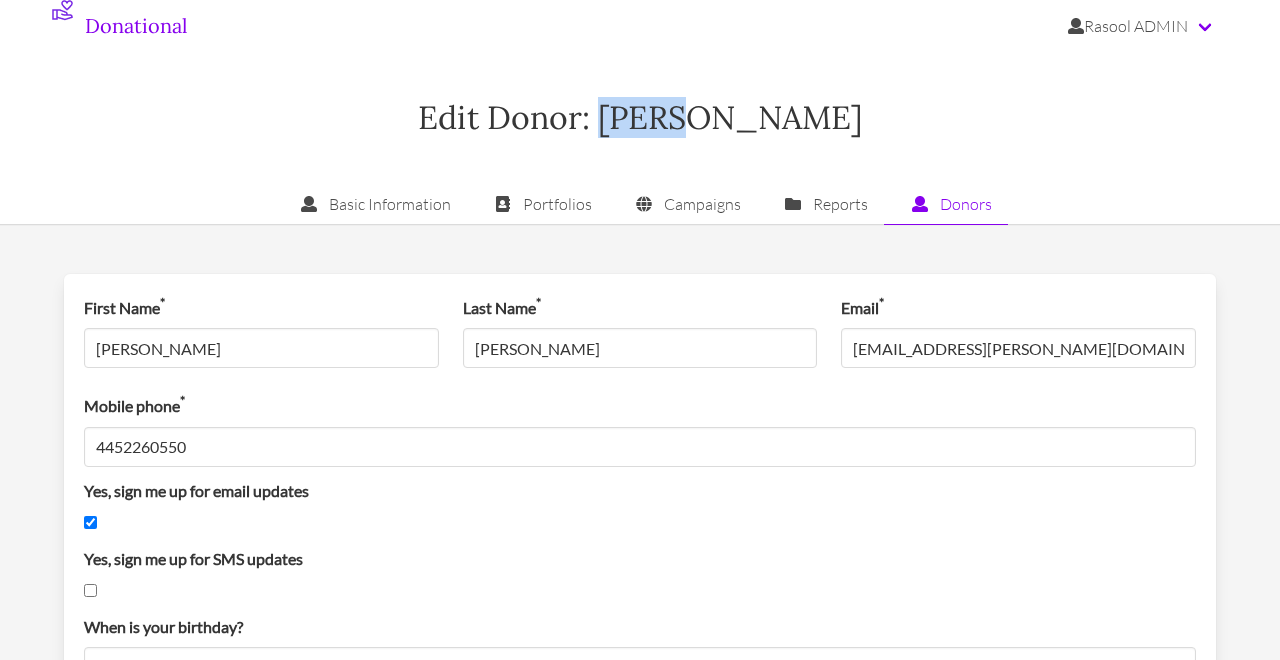 click on "Edit Donor: [PERSON_NAME]" at bounding box center [640, 118] 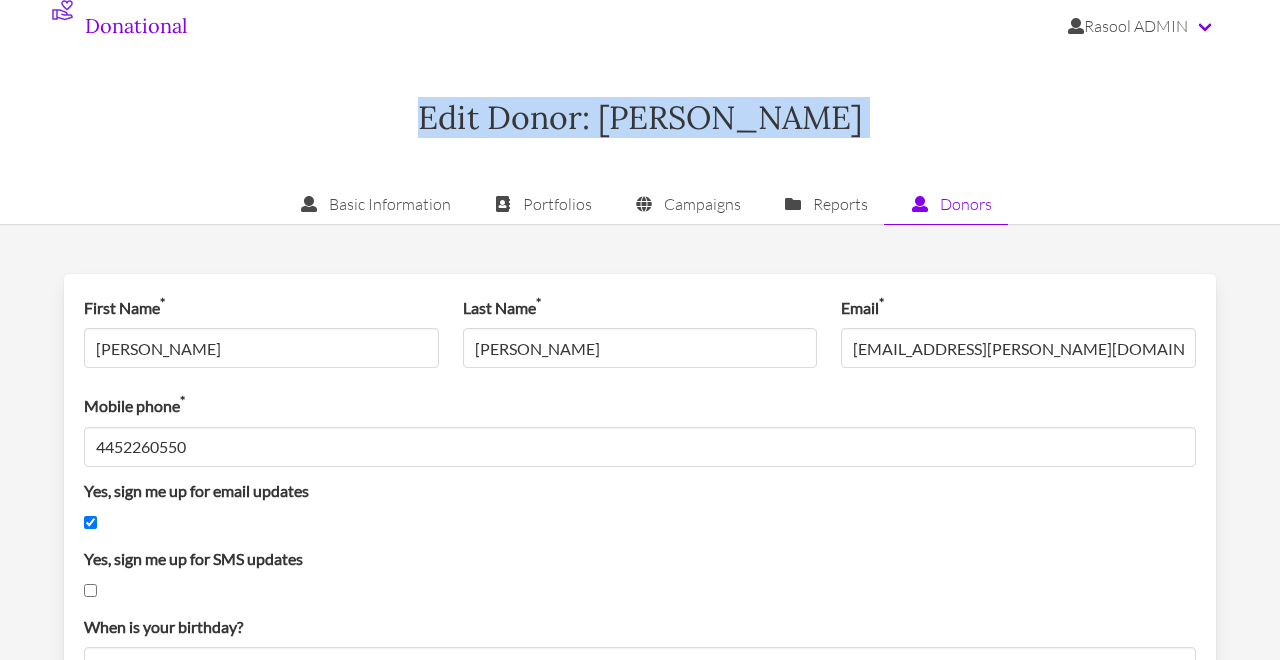 click on "Edit Donor: [PERSON_NAME]" at bounding box center (640, 118) 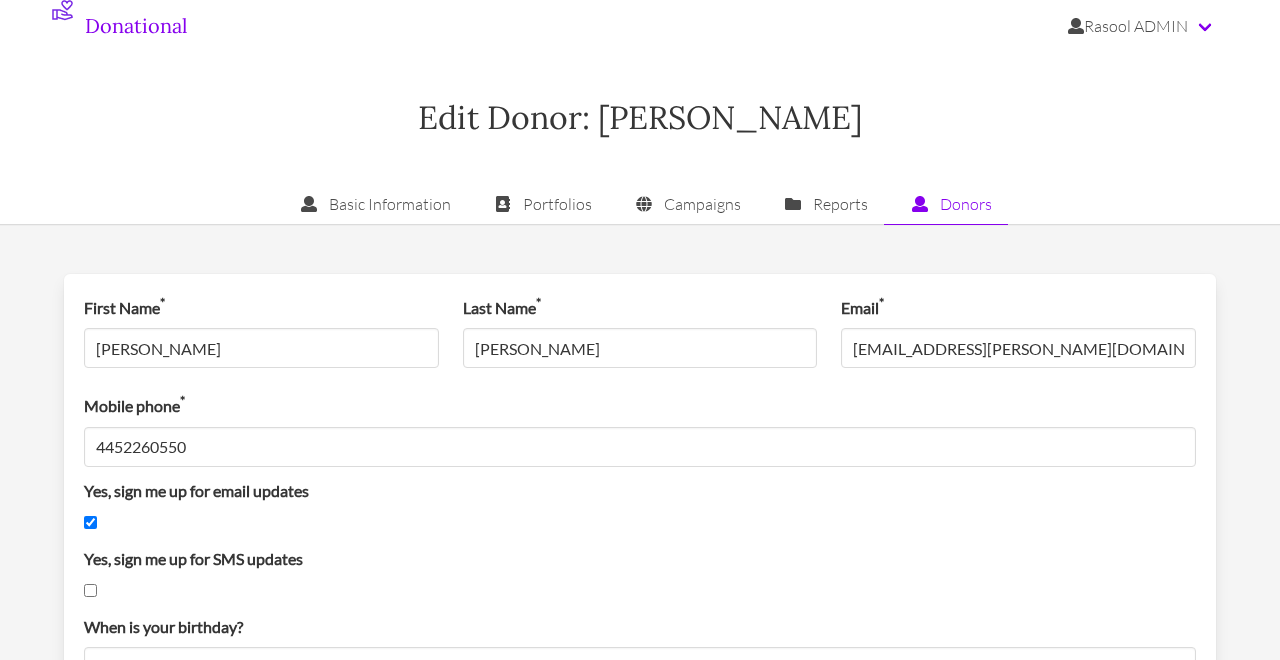 click on "Edit Donor: [PERSON_NAME]" at bounding box center (640, 118) 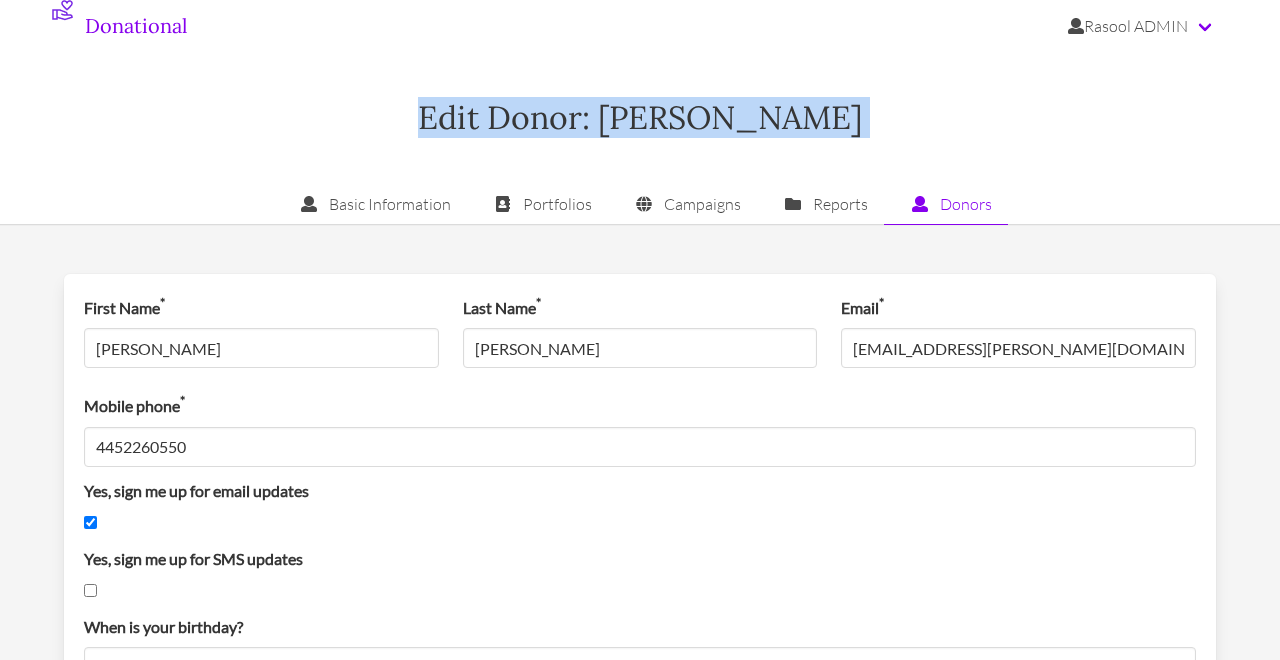 click on "Edit Donor: [PERSON_NAME]" at bounding box center (640, 118) 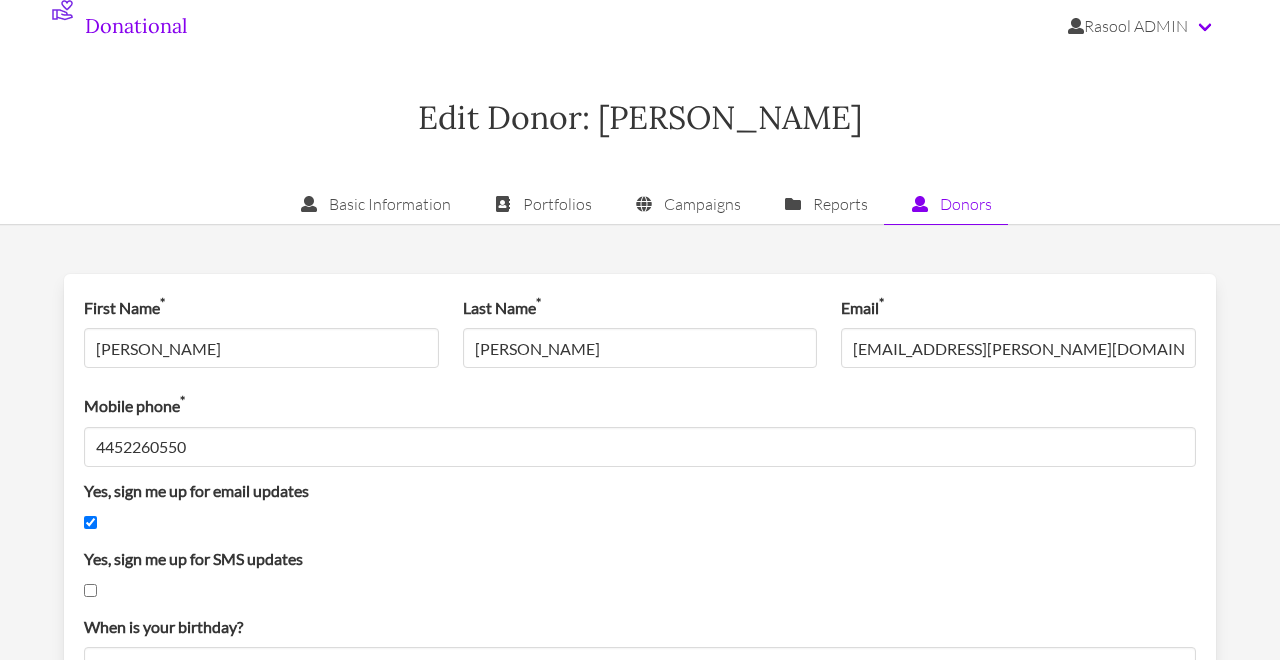 click on "Edit Donor: [PERSON_NAME]" at bounding box center (640, 118) 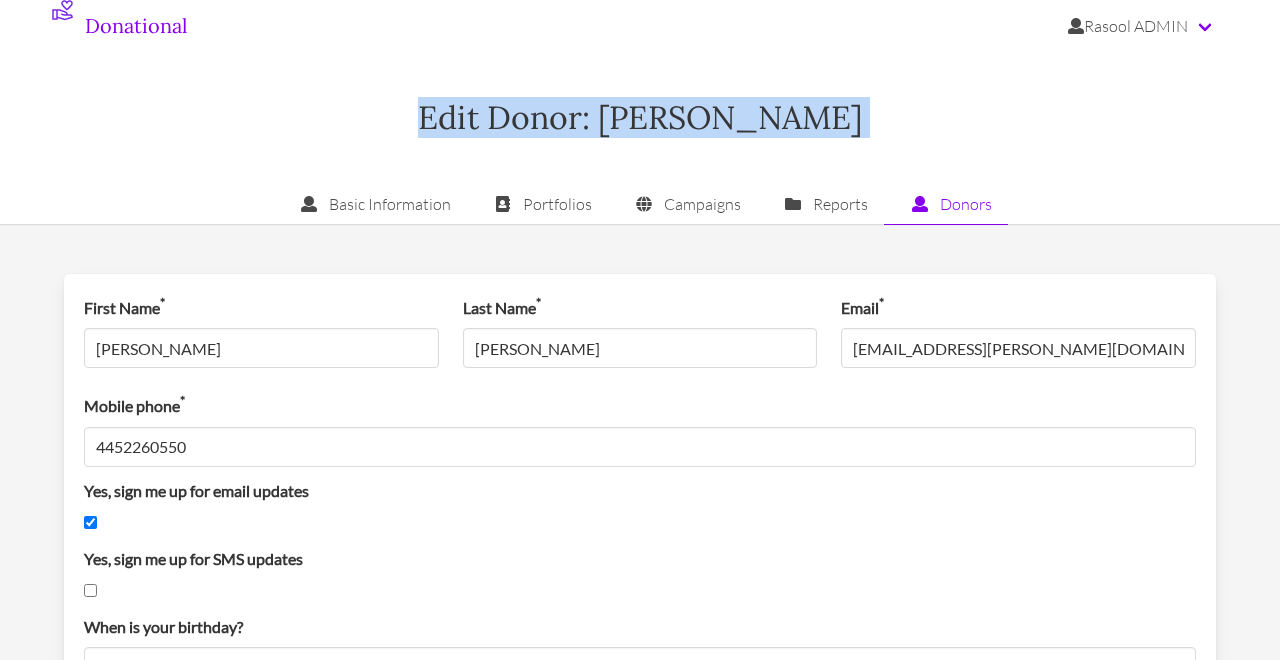 click on "Edit Donor: [PERSON_NAME]" at bounding box center [640, 118] 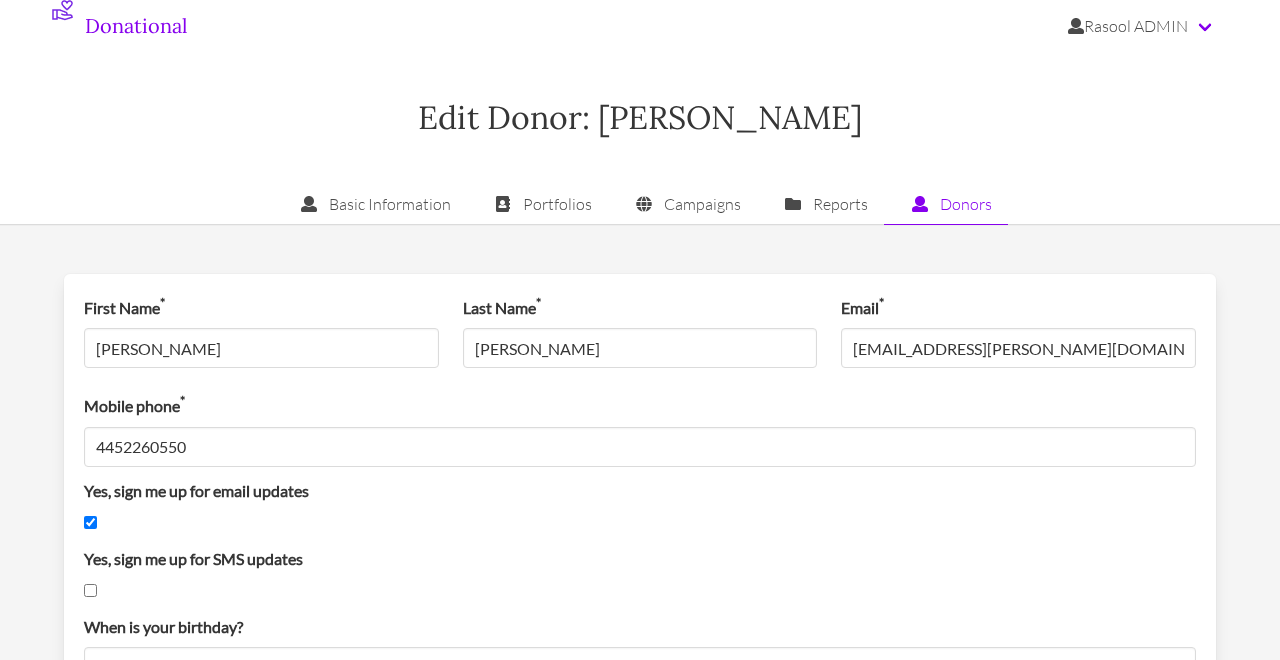 click on "Edit Donor: [PERSON_NAME]" at bounding box center [640, 118] 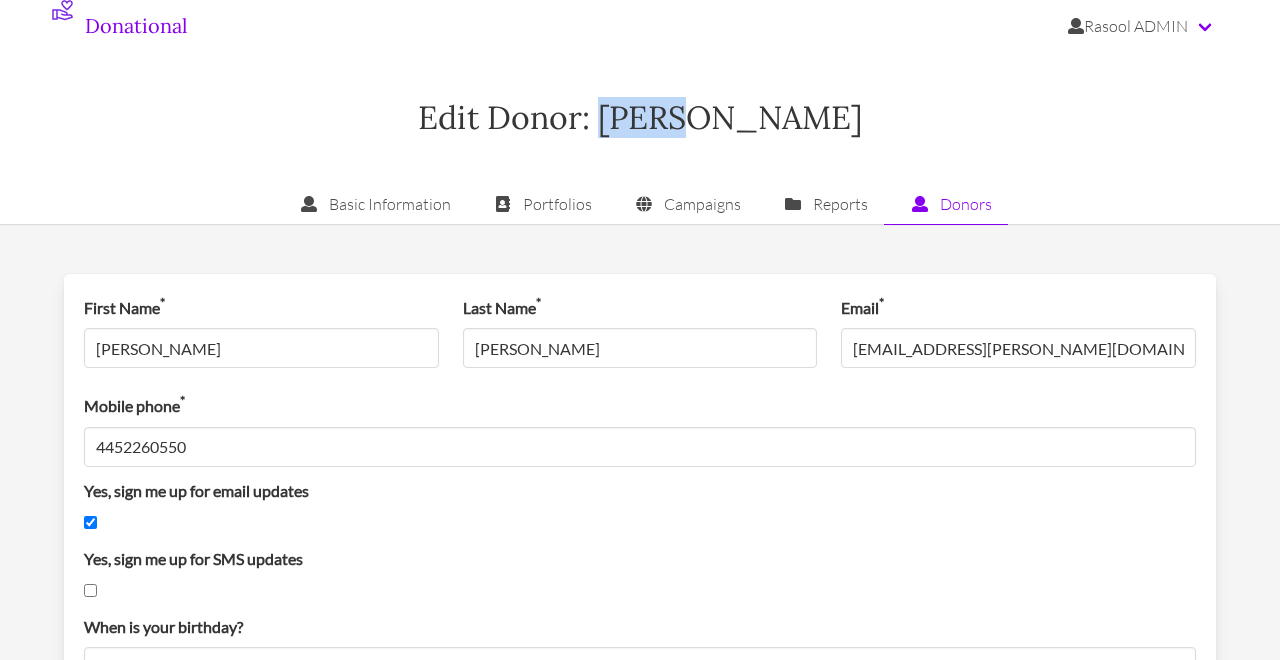 click on "Edit Donor: [PERSON_NAME]" at bounding box center [640, 118] 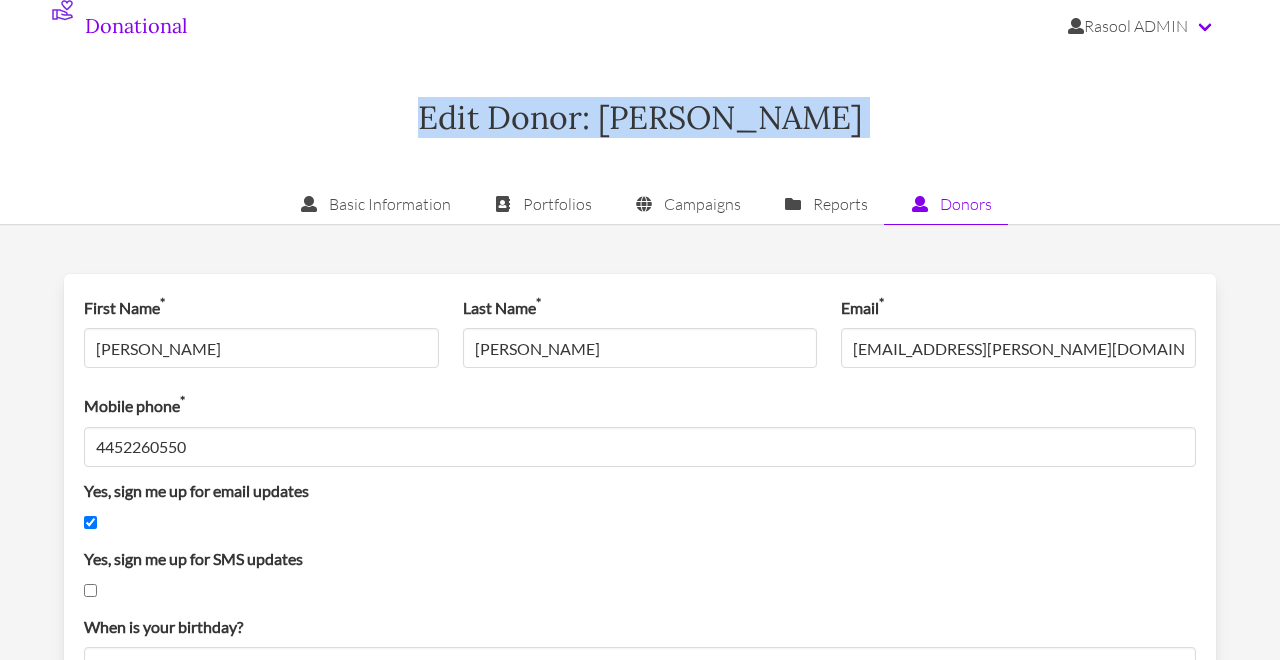 click on "Edit Donor: [PERSON_NAME]" at bounding box center (640, 118) 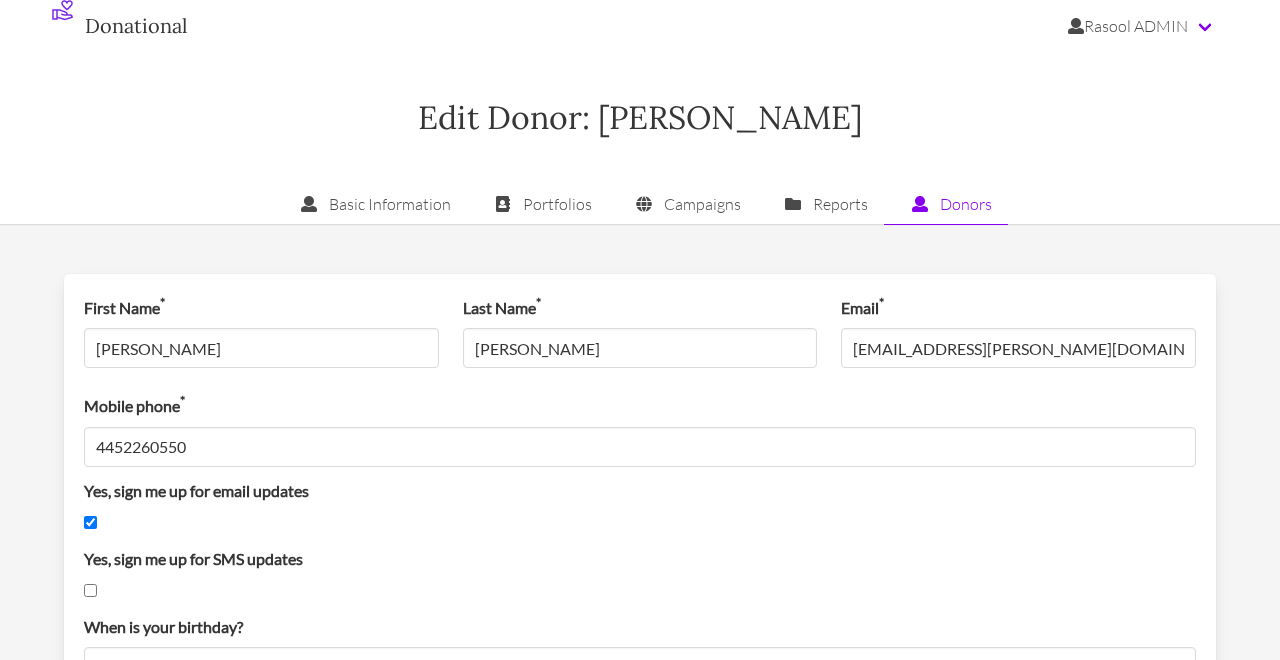 click on "Donational" at bounding box center (136, 25) 